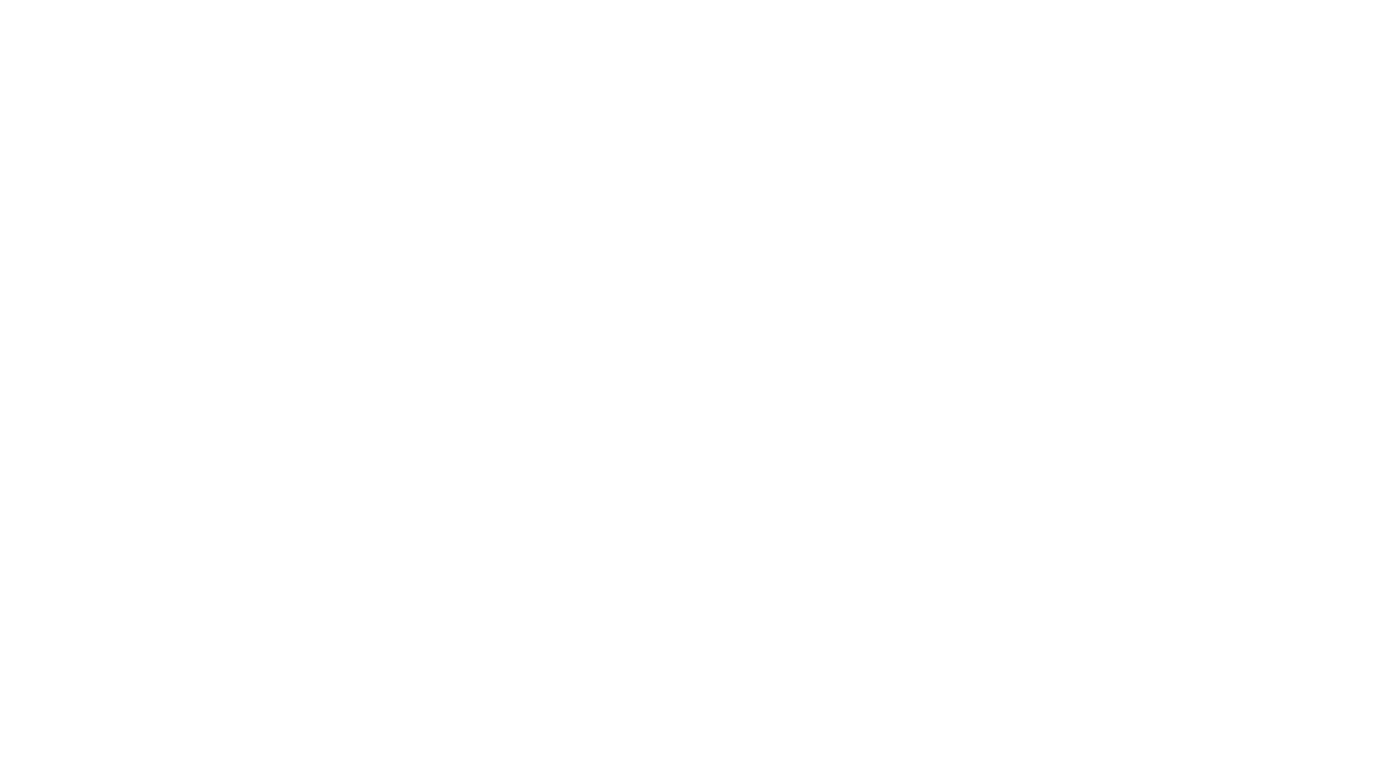 scroll, scrollTop: 0, scrollLeft: 0, axis: both 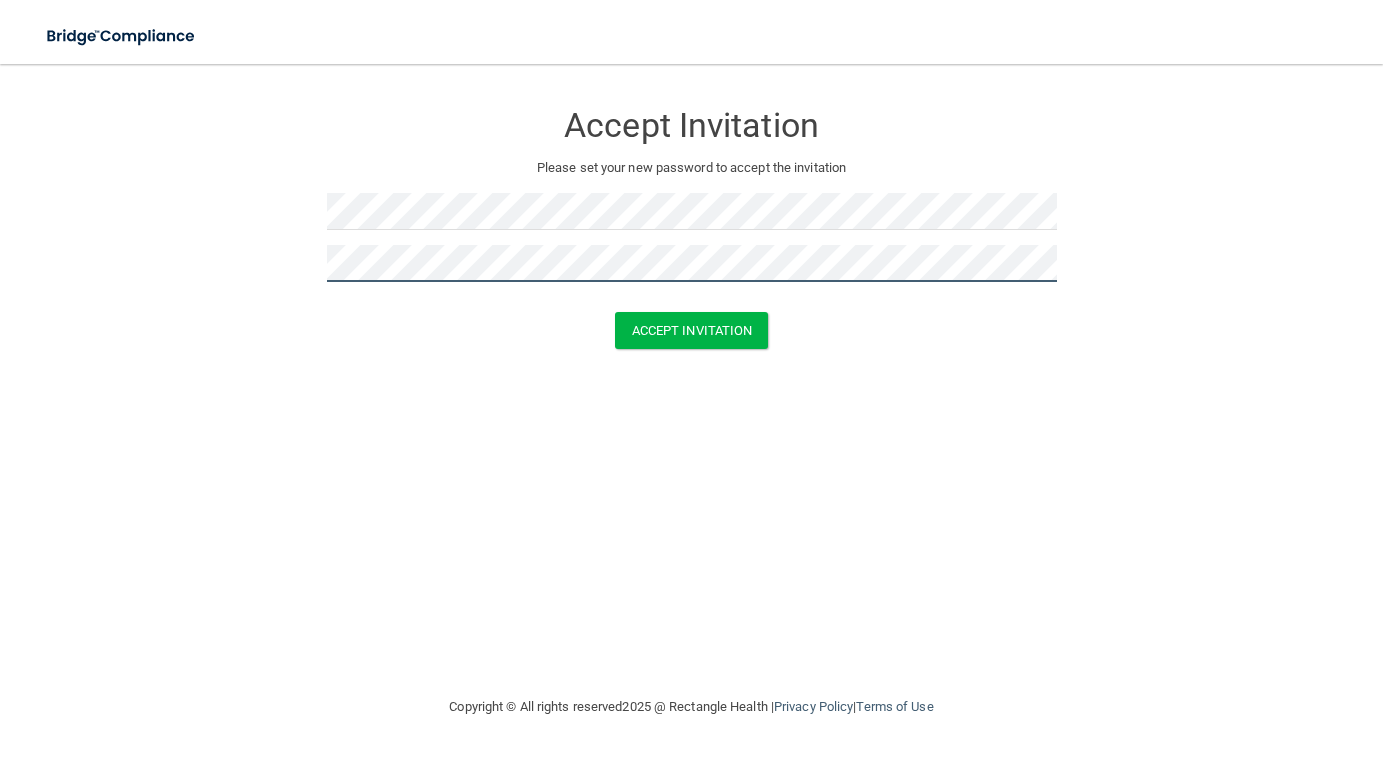click on "Accept Invitation" at bounding box center [692, 330] 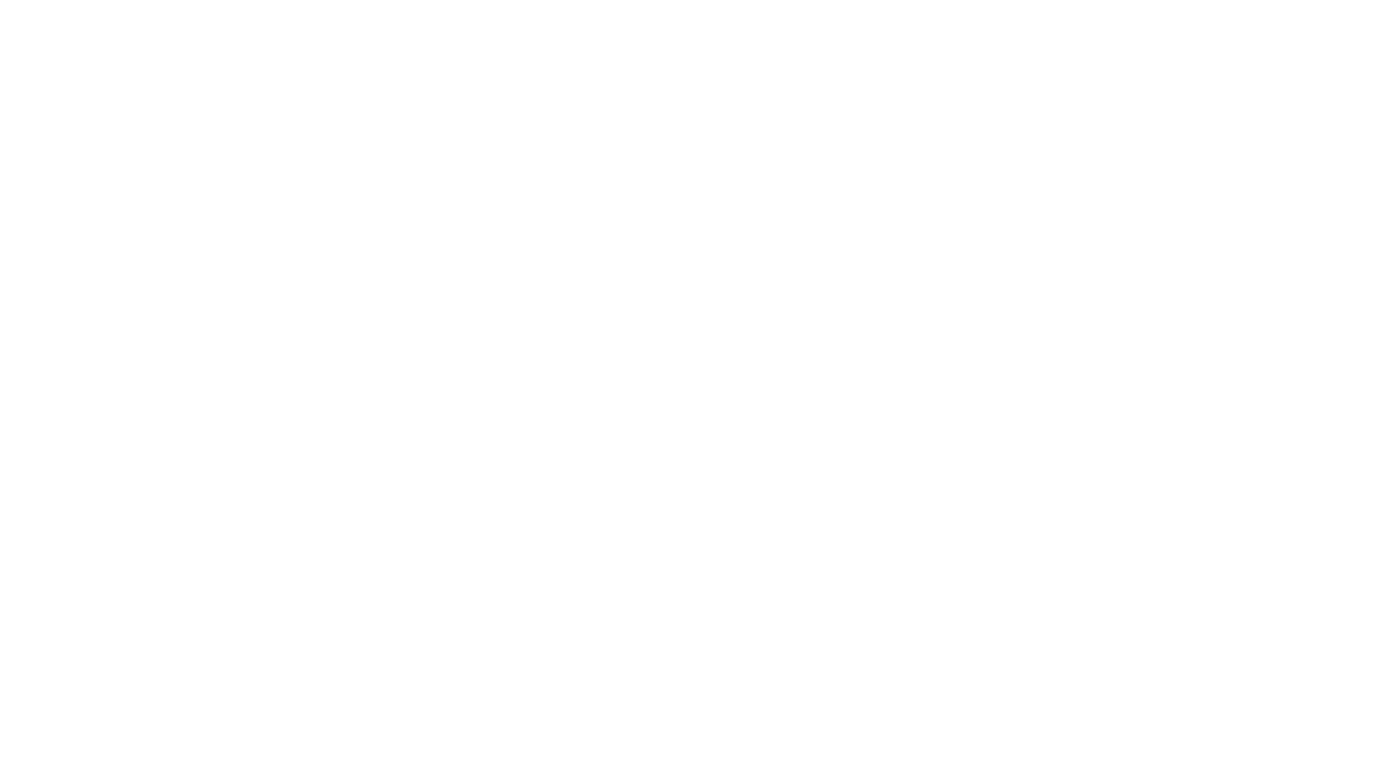 scroll, scrollTop: 0, scrollLeft: 0, axis: both 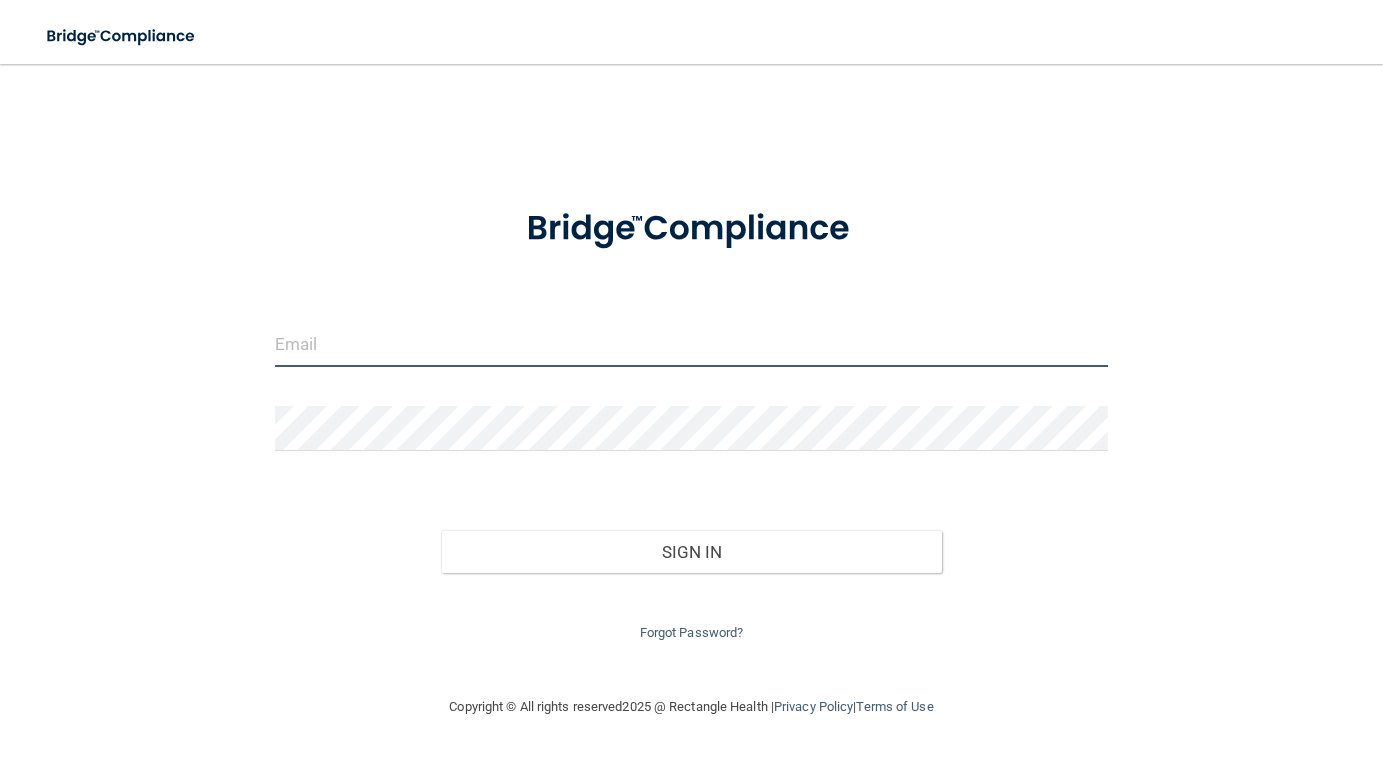 type on "Melana3@verizon.net" 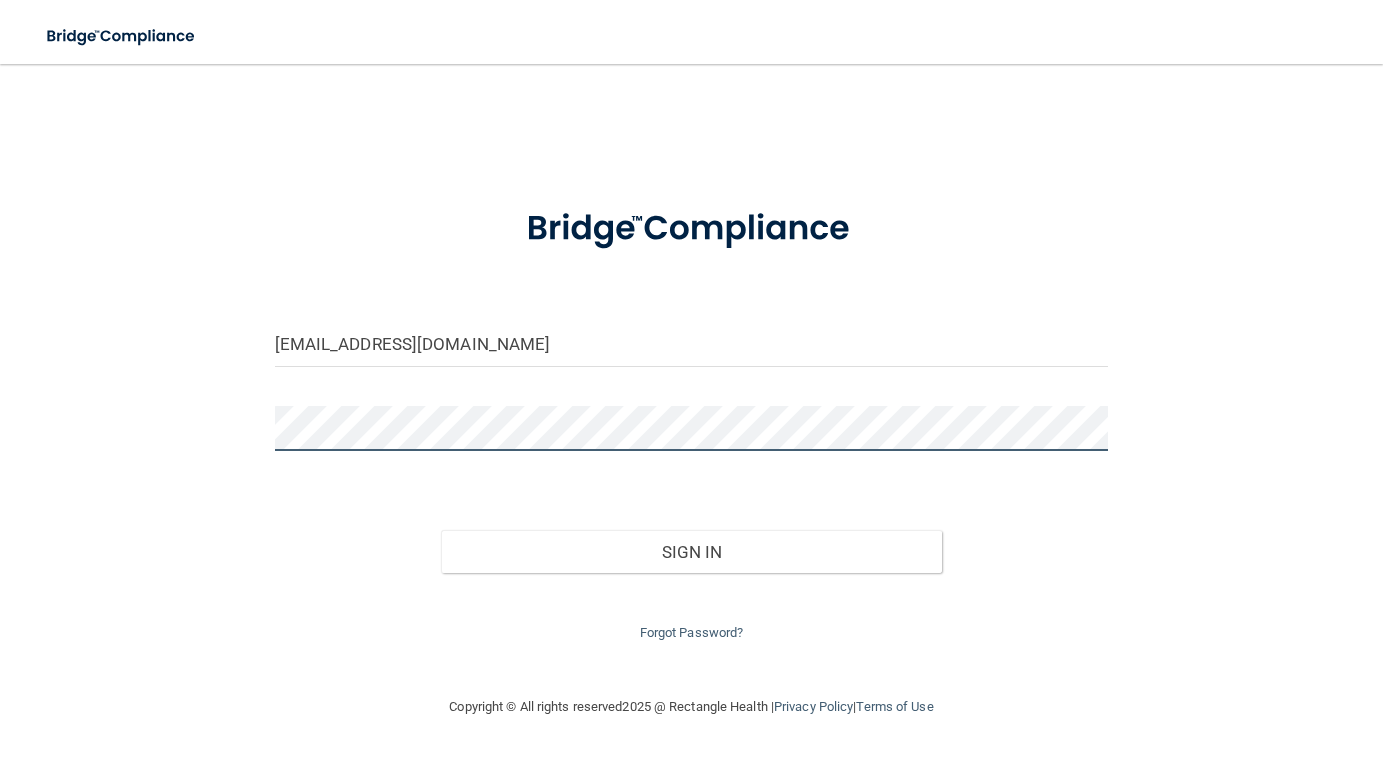 click on "Sign In" at bounding box center [691, 552] 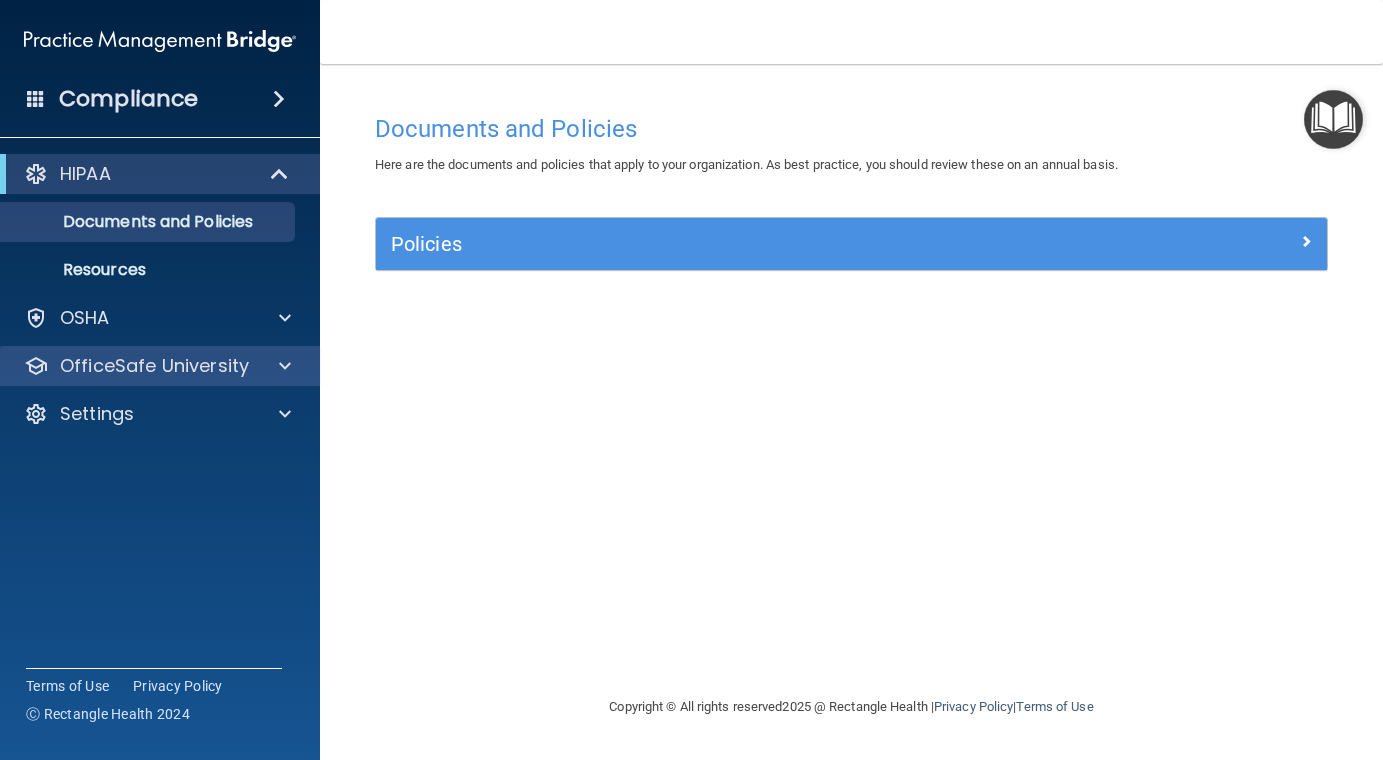 click on "OfficeSafe University" at bounding box center [160, 366] 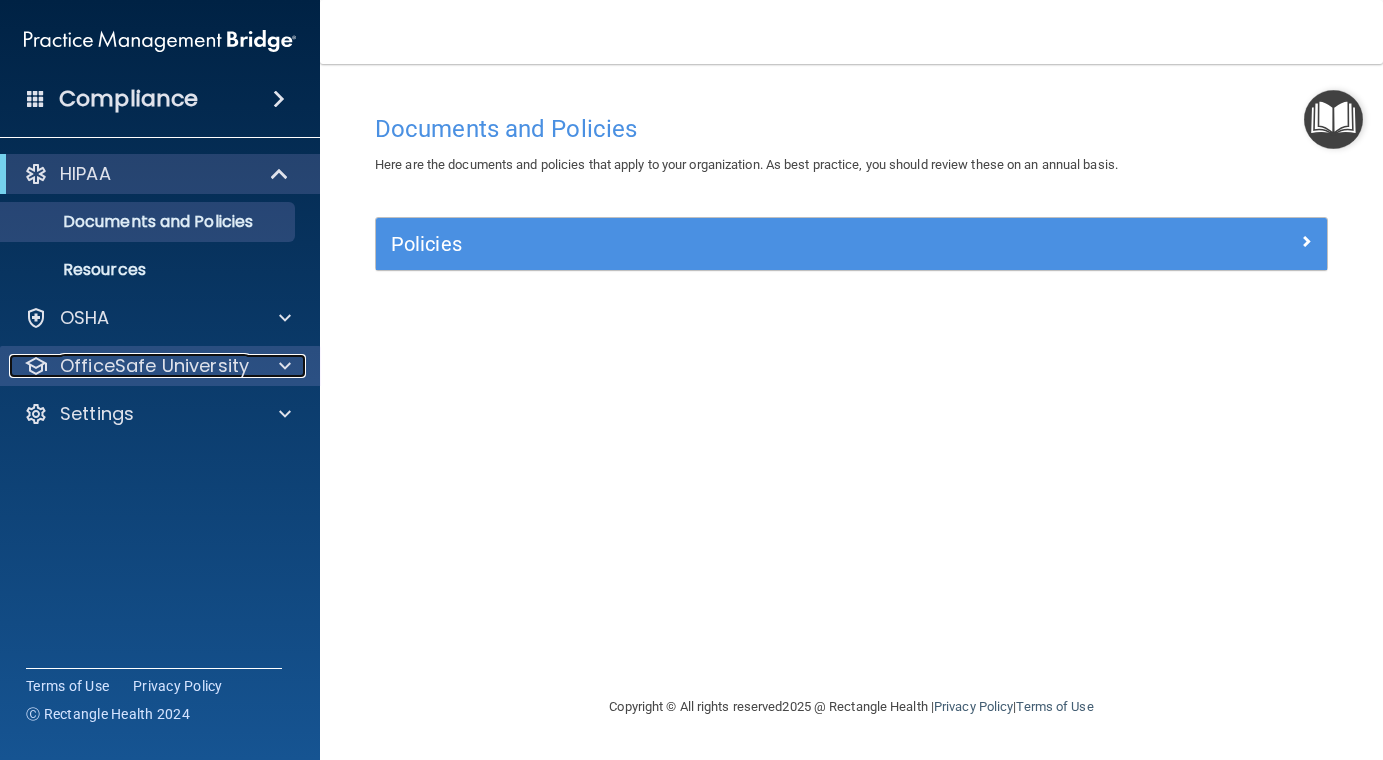 click at bounding box center [282, 366] 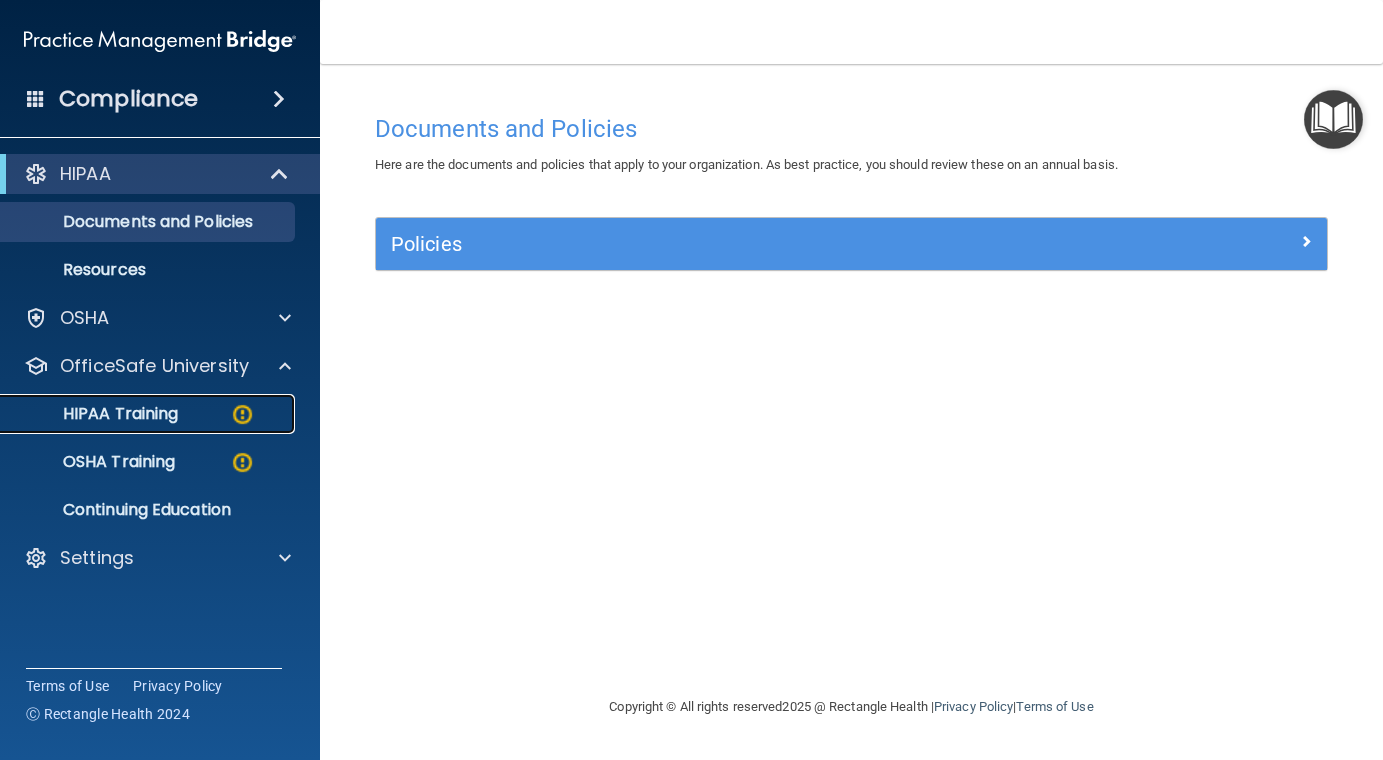 click on "HIPAA Training" at bounding box center (149, 414) 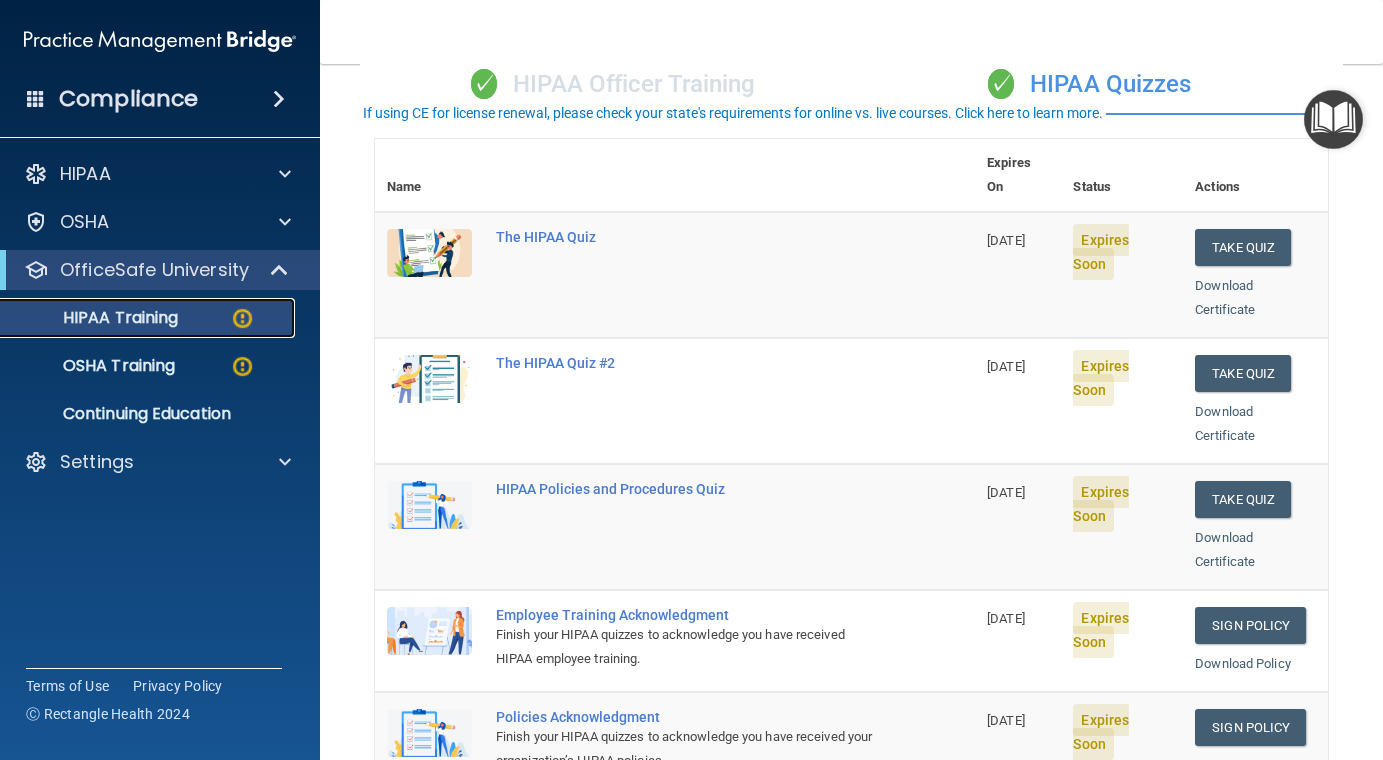 scroll, scrollTop: 0, scrollLeft: 0, axis: both 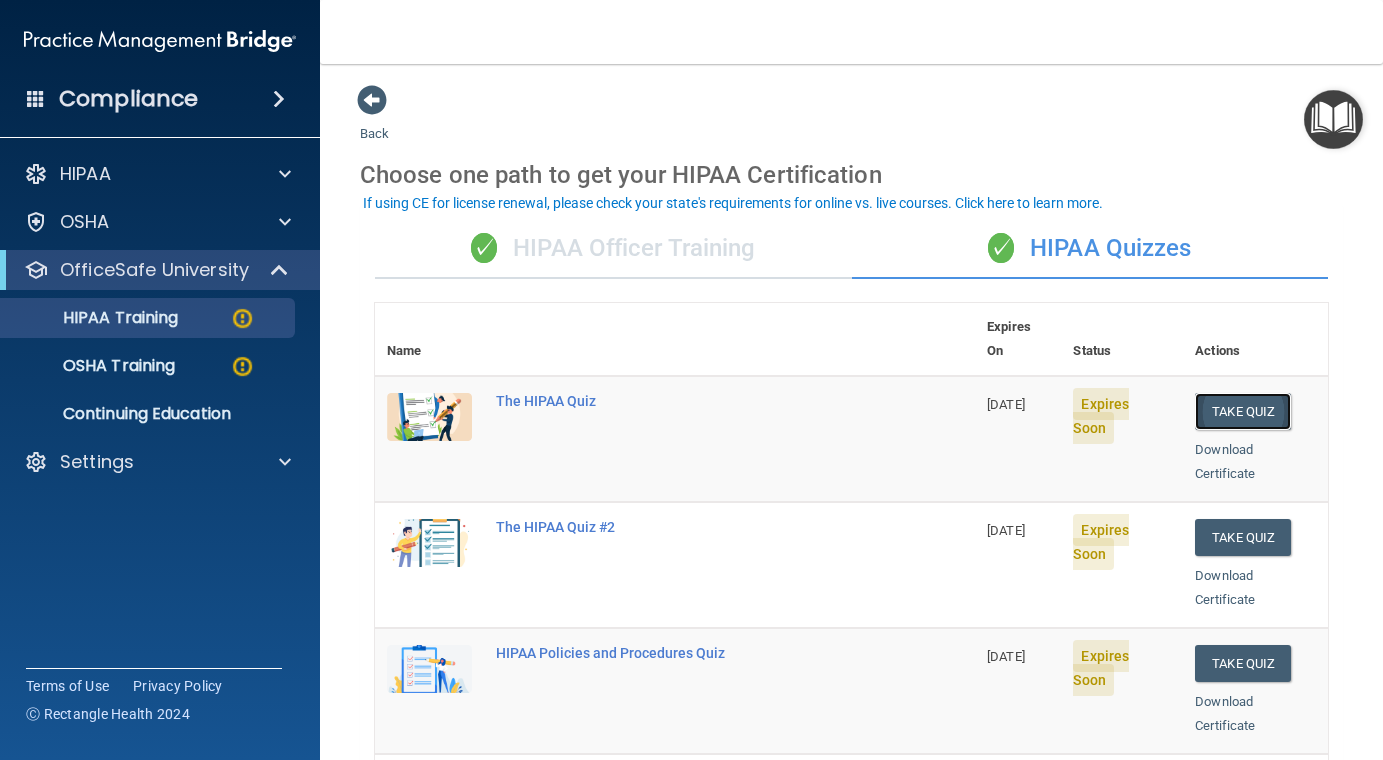 click on "Take Quiz" at bounding box center (1243, 411) 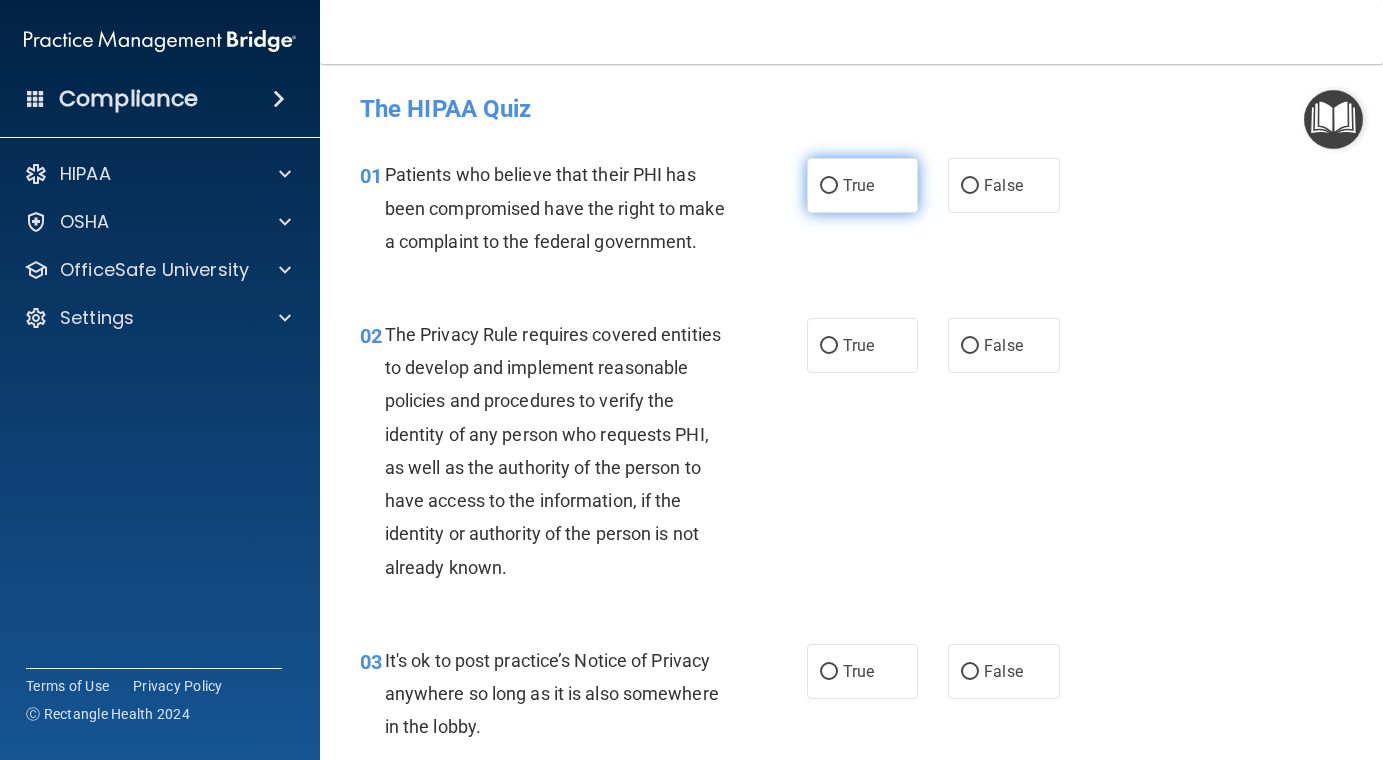 click on "True" at bounding box center (829, 186) 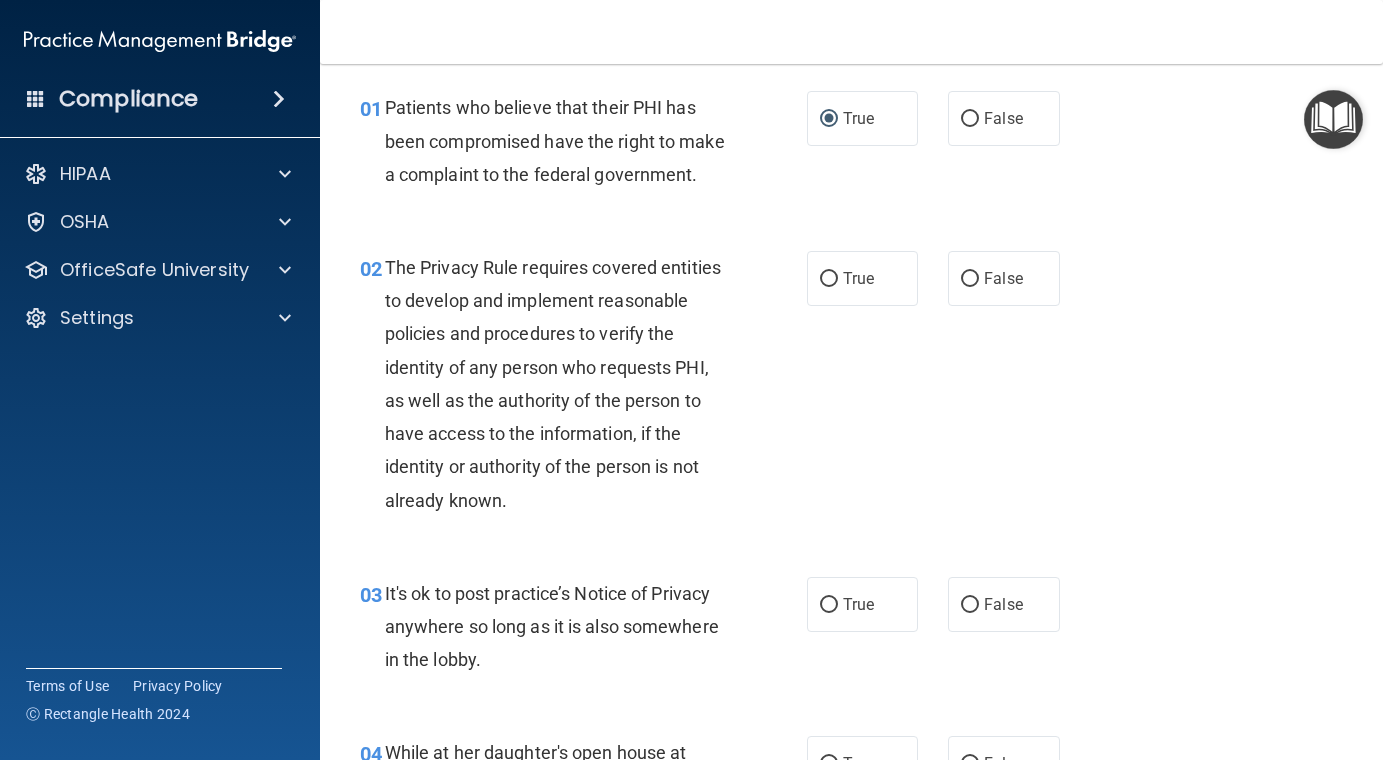 scroll, scrollTop: 0, scrollLeft: 0, axis: both 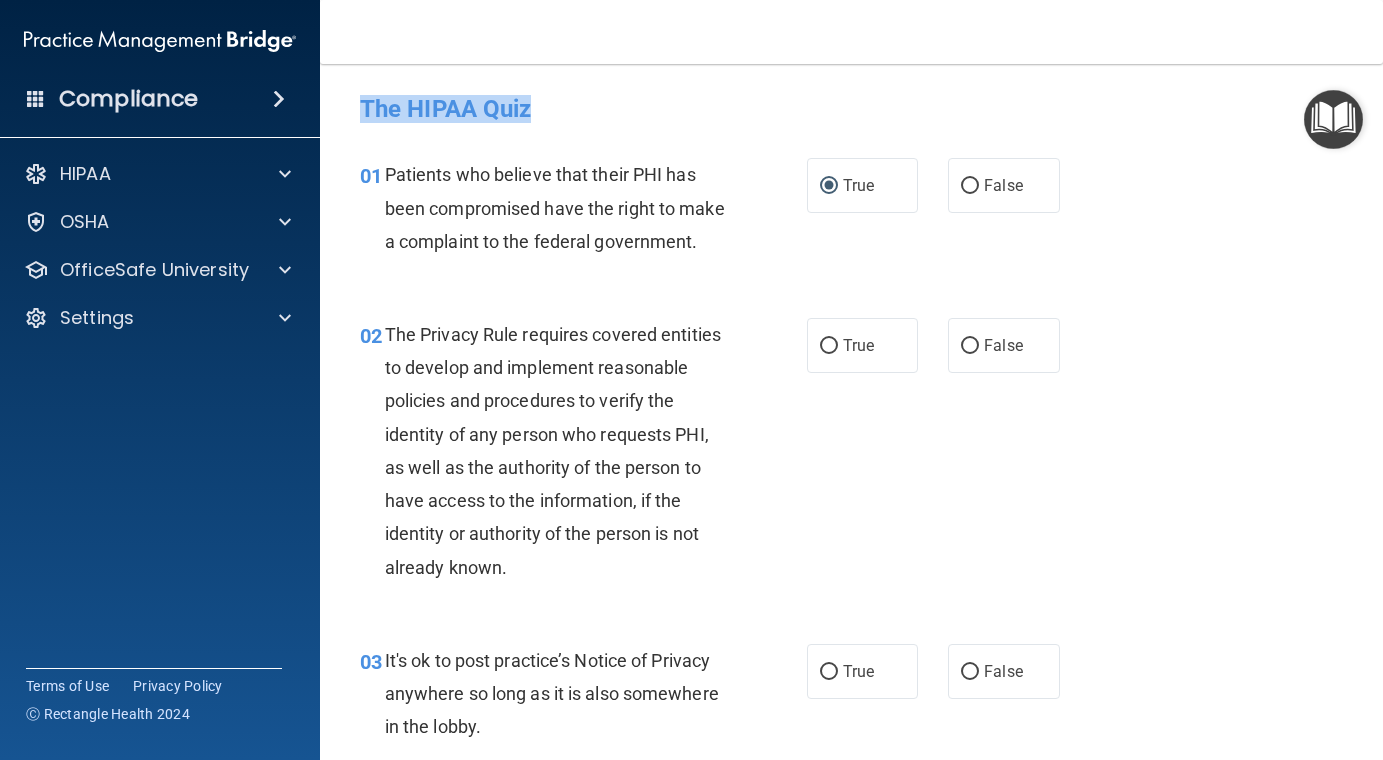 drag, startPoint x: 365, startPoint y: 103, endPoint x: 571, endPoint y: 99, distance: 206.03883 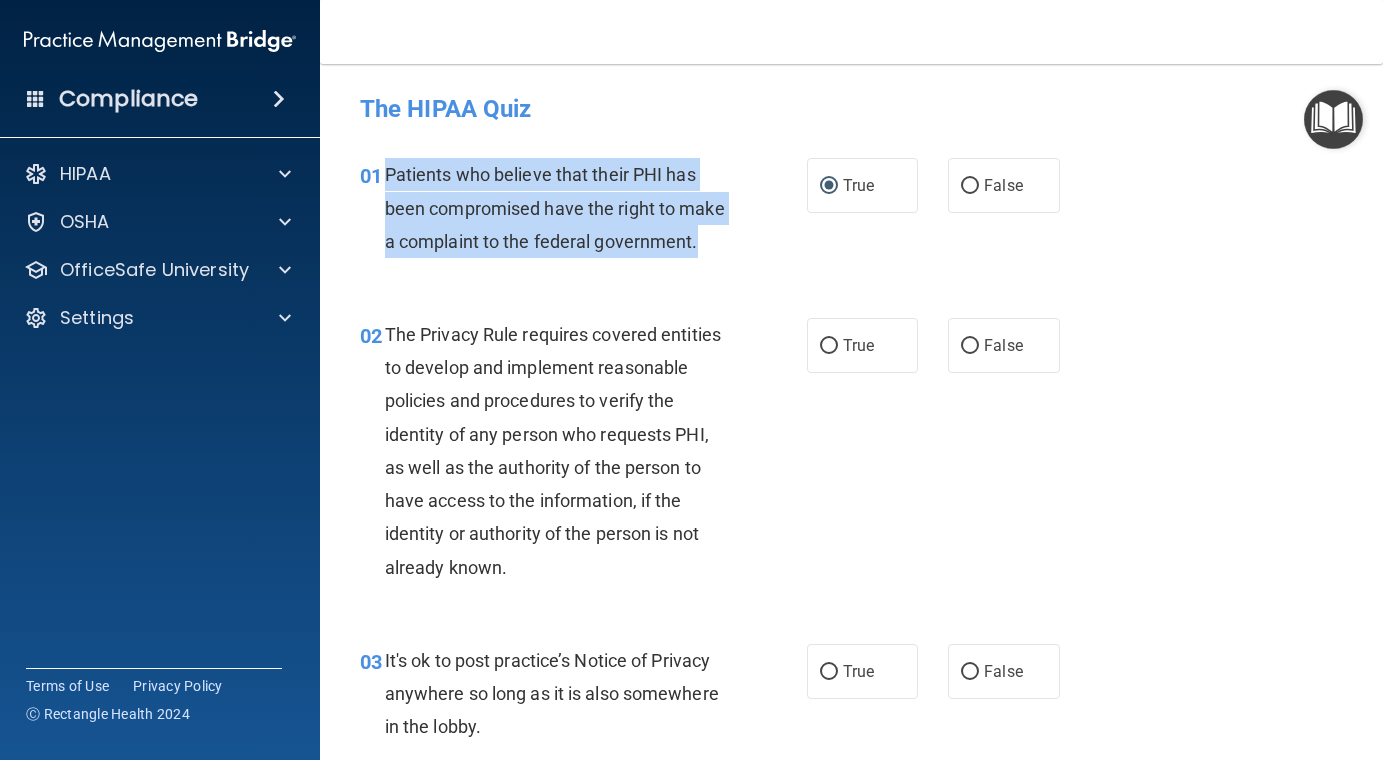 drag, startPoint x: 699, startPoint y: 250, endPoint x: 382, endPoint y: 171, distance: 326.6956 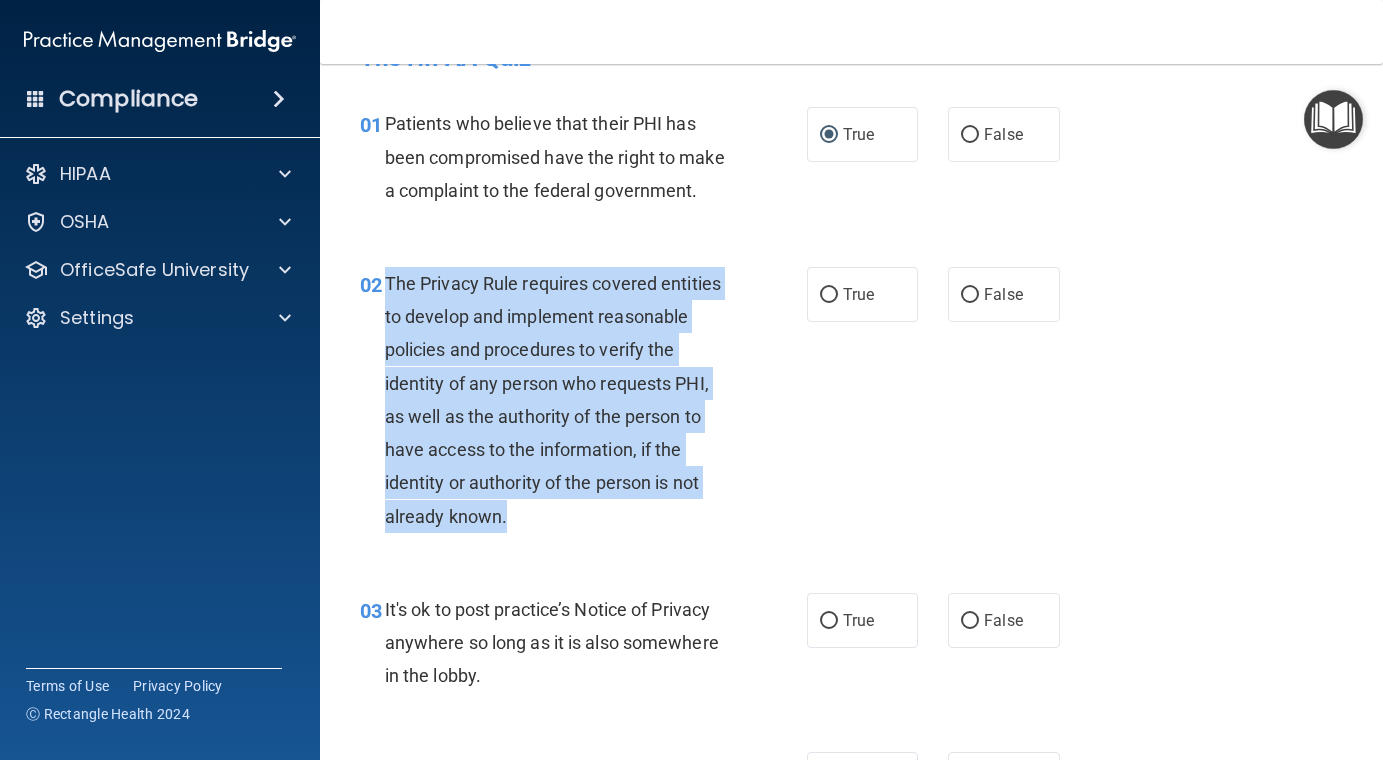 drag, startPoint x: 539, startPoint y: 522, endPoint x: 385, endPoint y: 290, distance: 278.46005 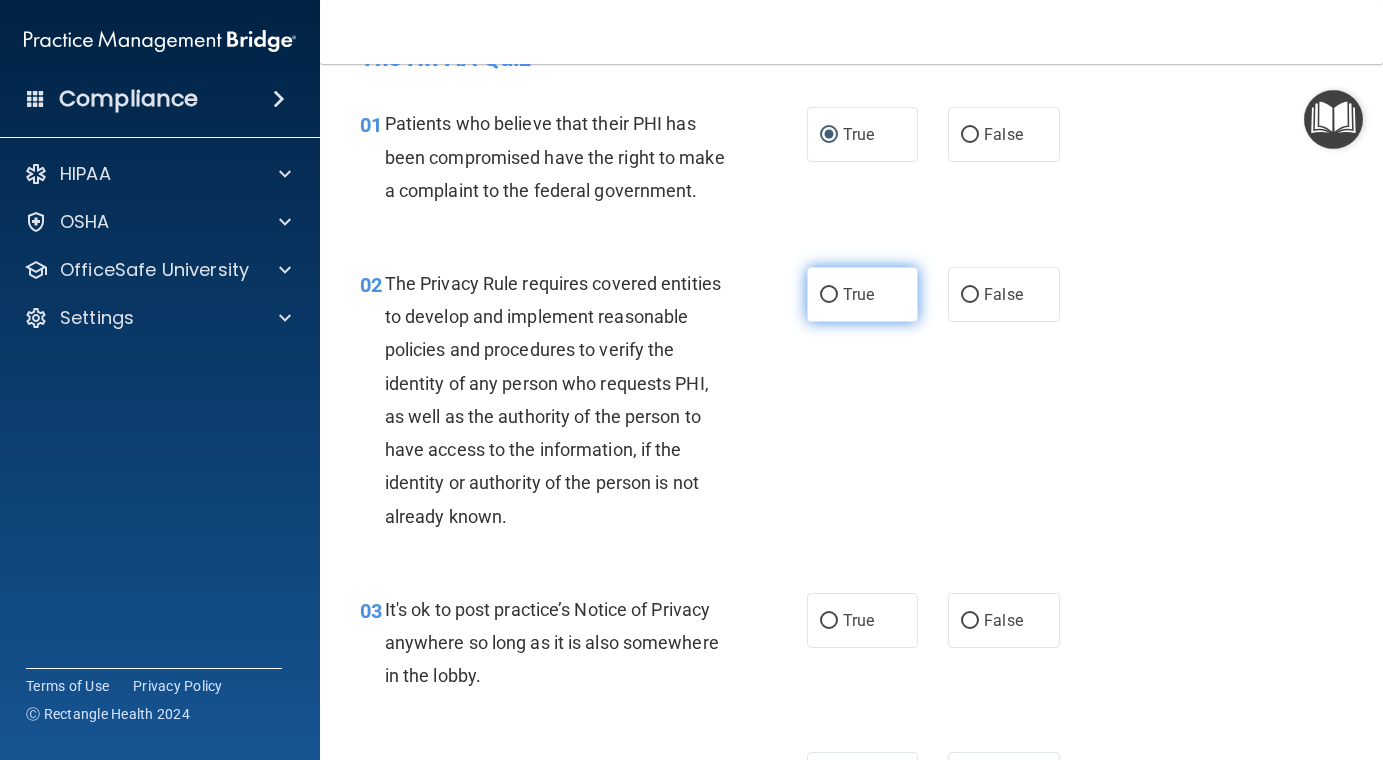 click on "True" at bounding box center (858, 294) 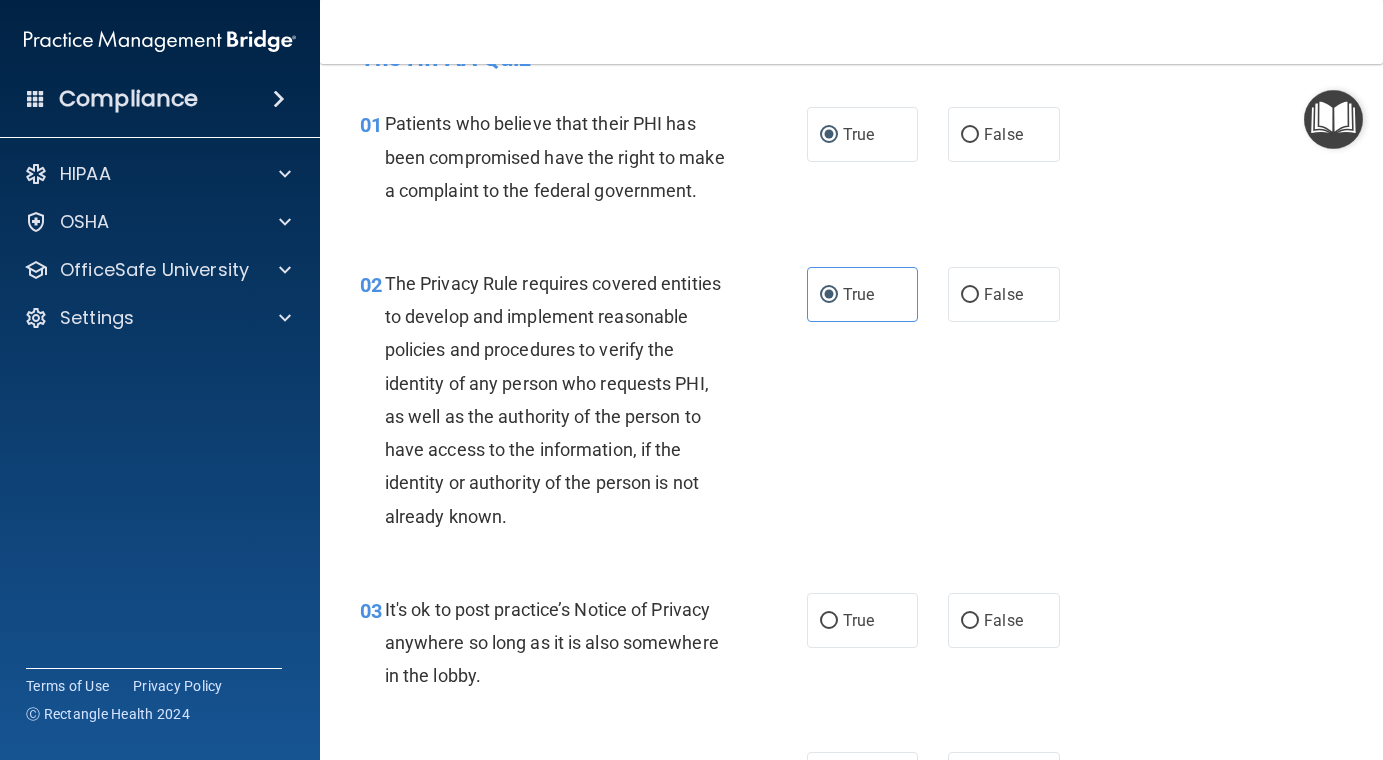 scroll, scrollTop: 149, scrollLeft: 0, axis: vertical 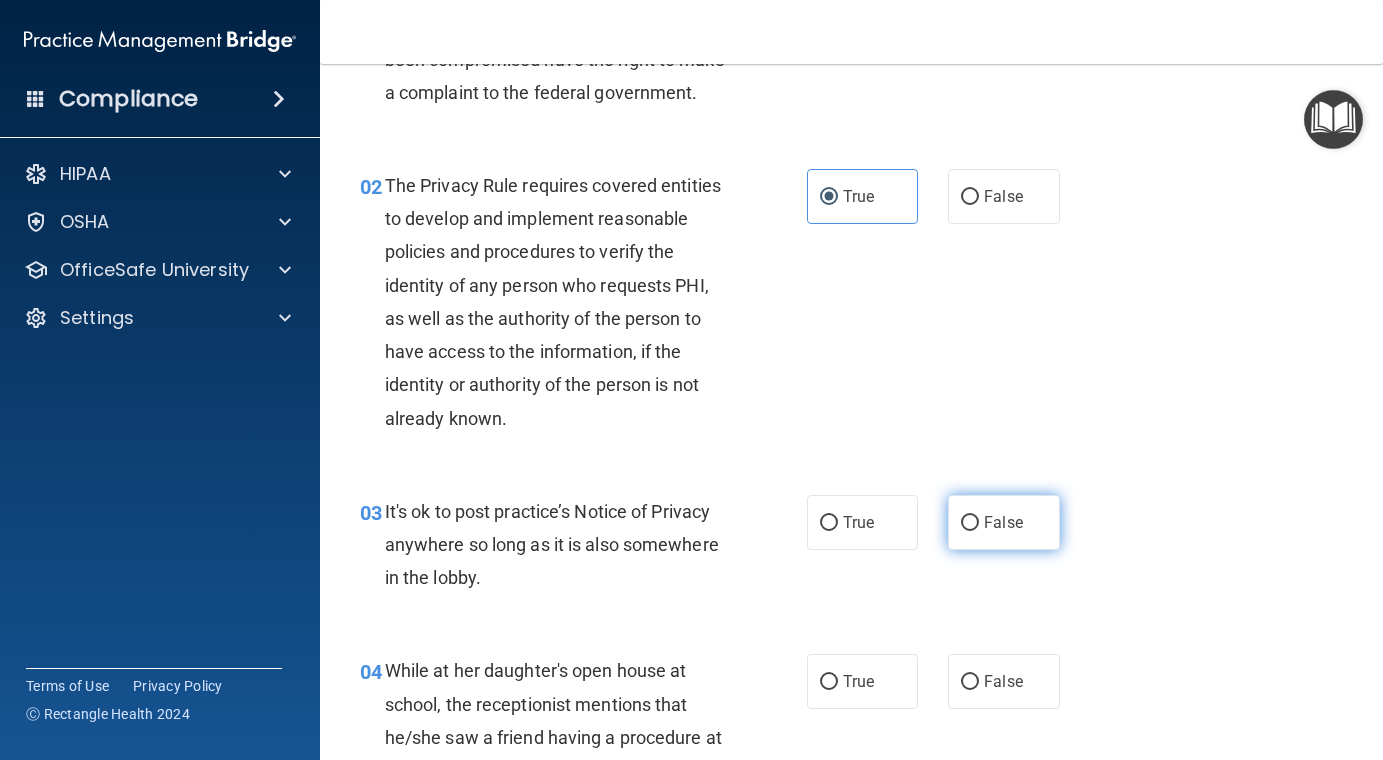 click on "False" at bounding box center (1004, 522) 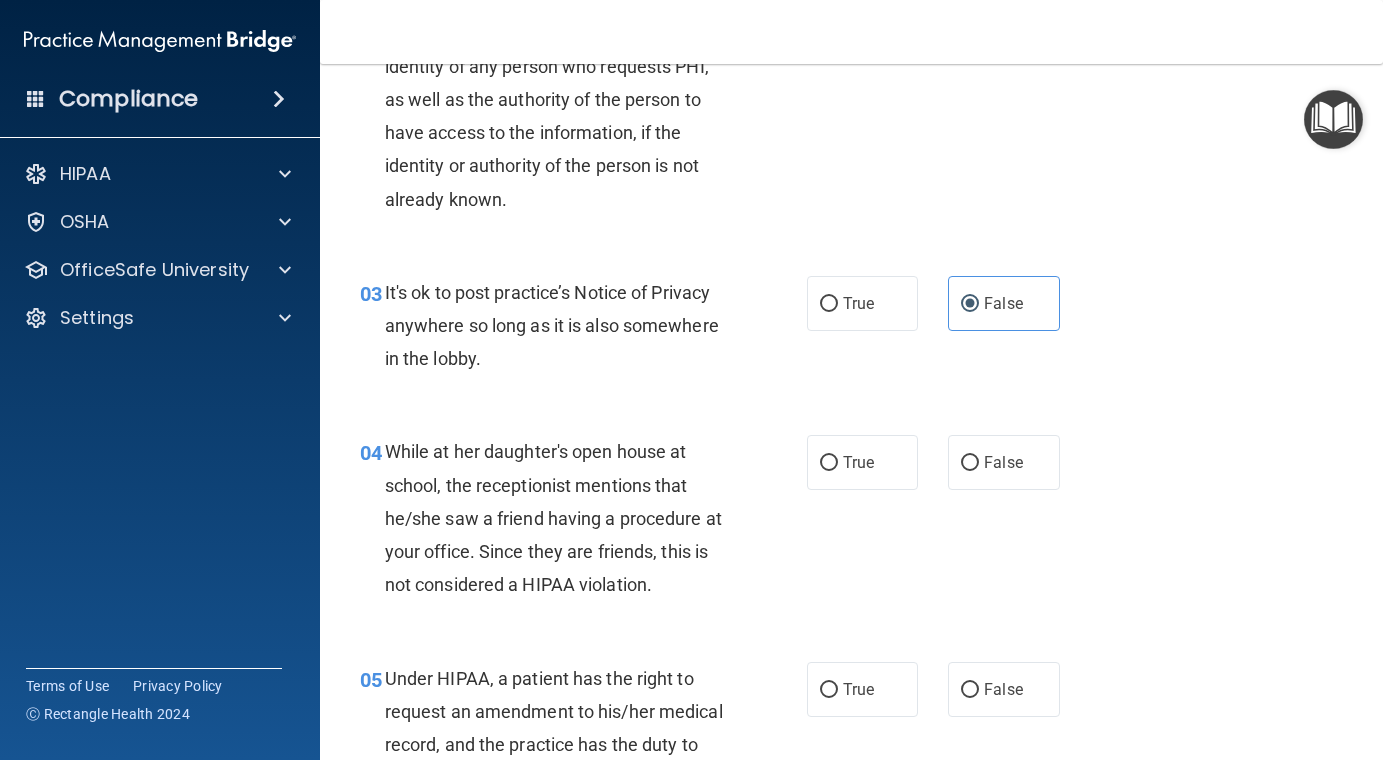 scroll, scrollTop: 369, scrollLeft: 0, axis: vertical 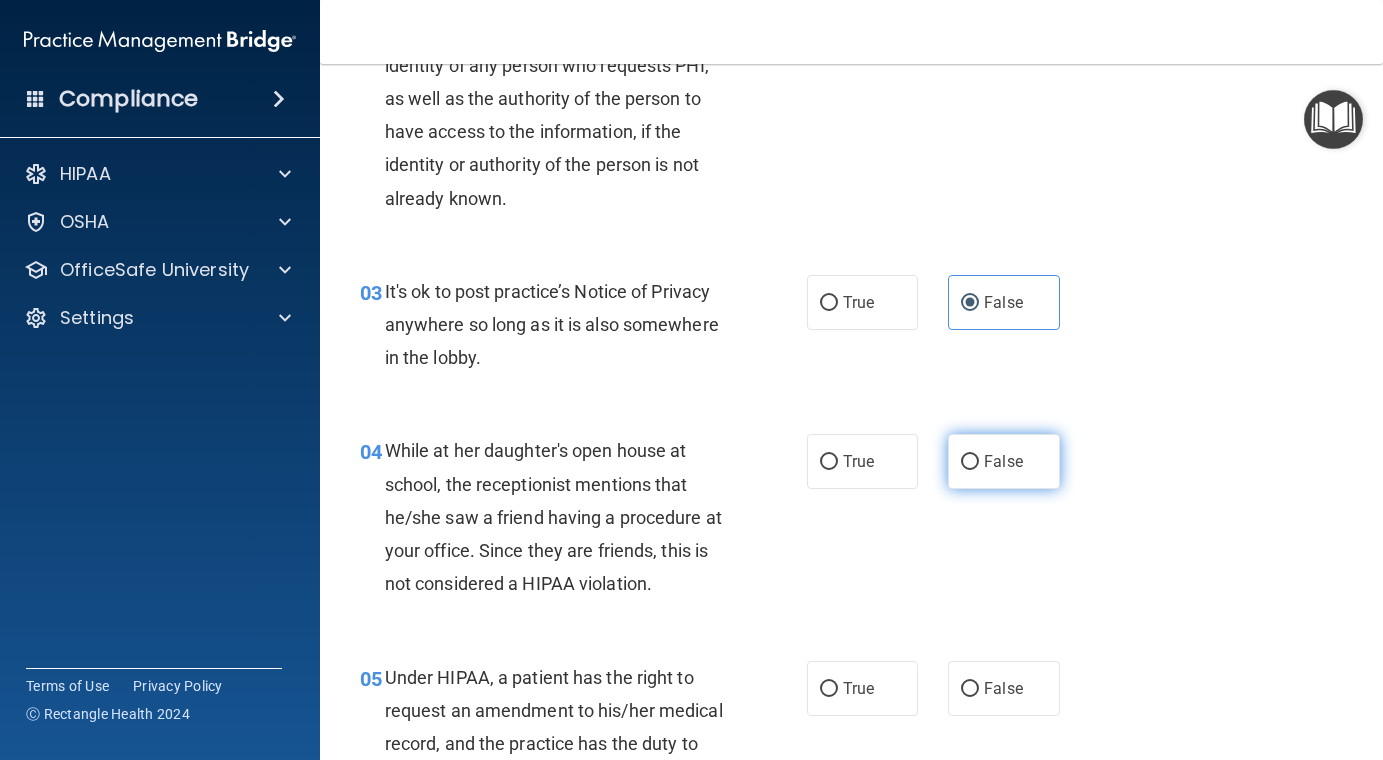 click on "False" at bounding box center (1004, 461) 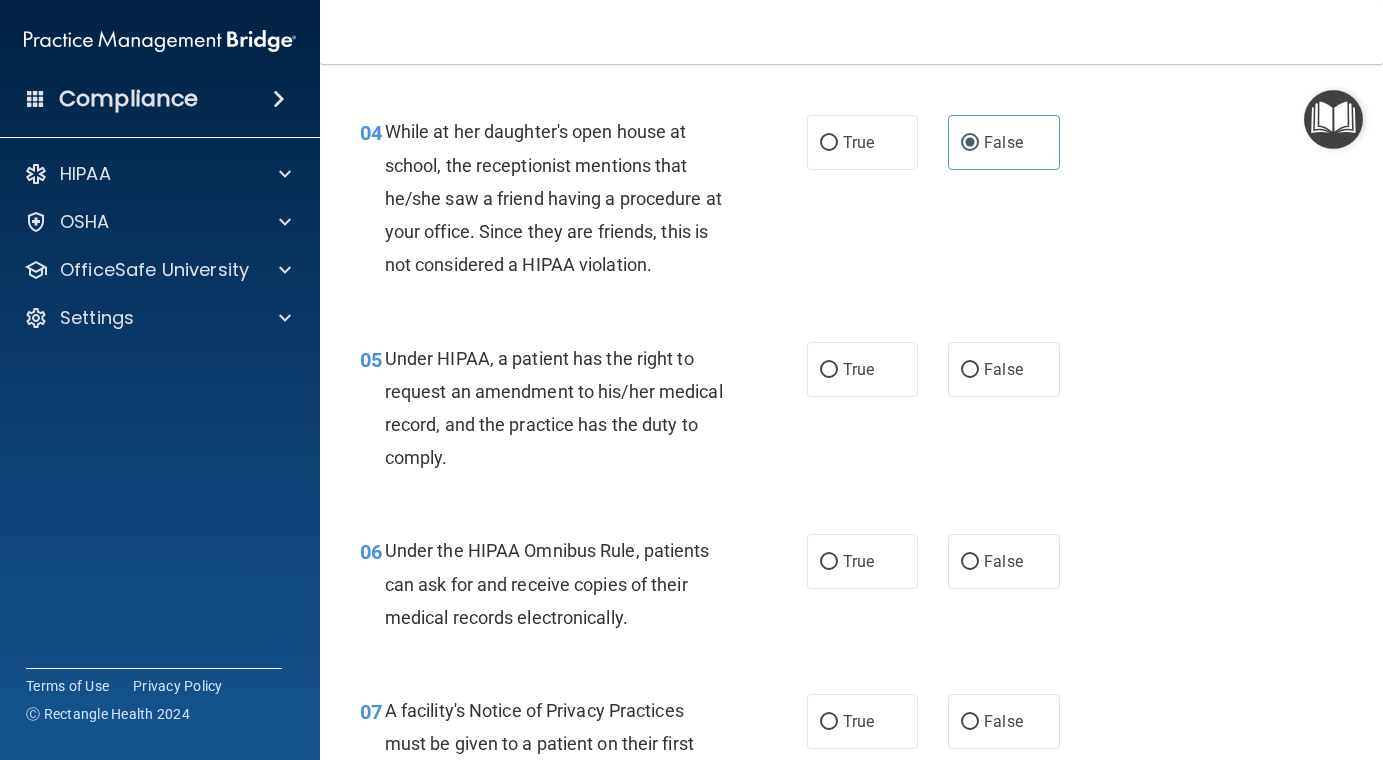 scroll, scrollTop: 697, scrollLeft: 0, axis: vertical 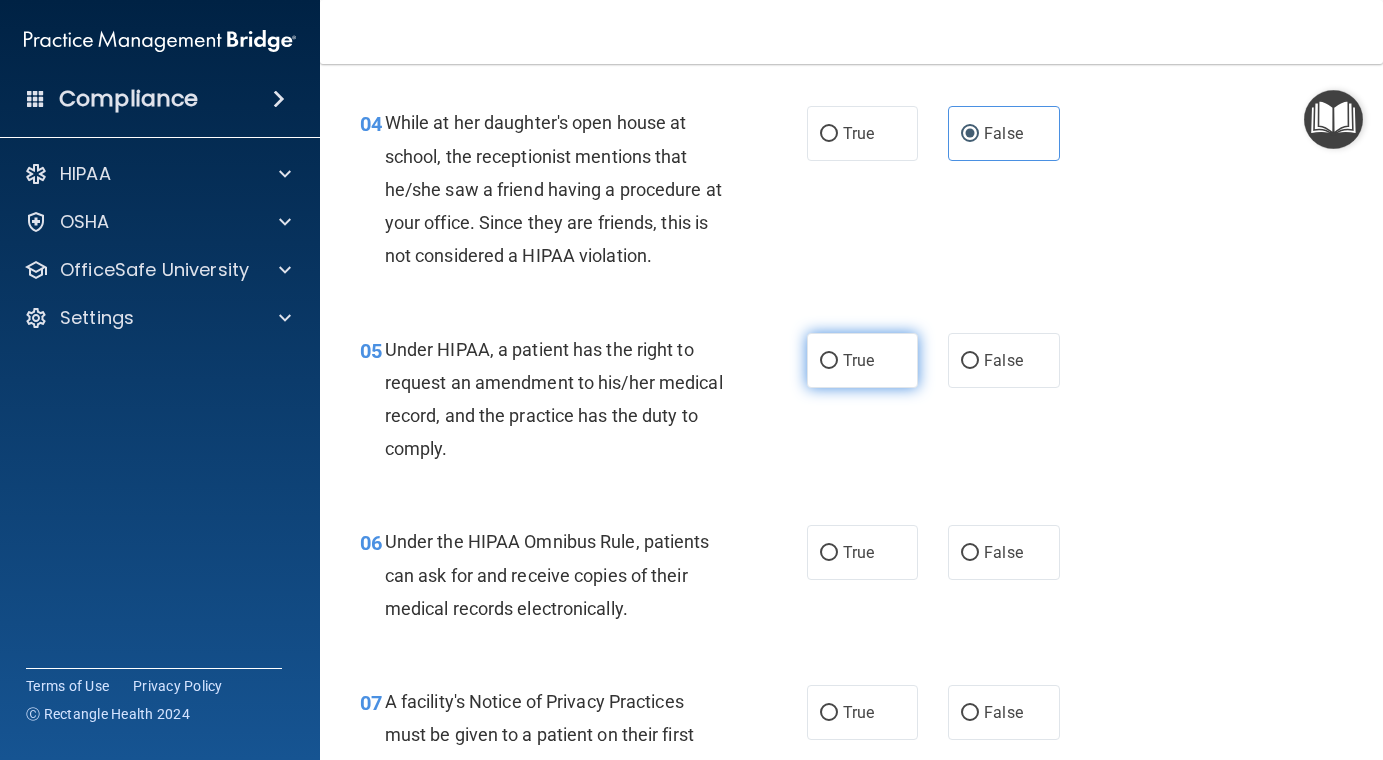 click on "True" at bounding box center (863, 360) 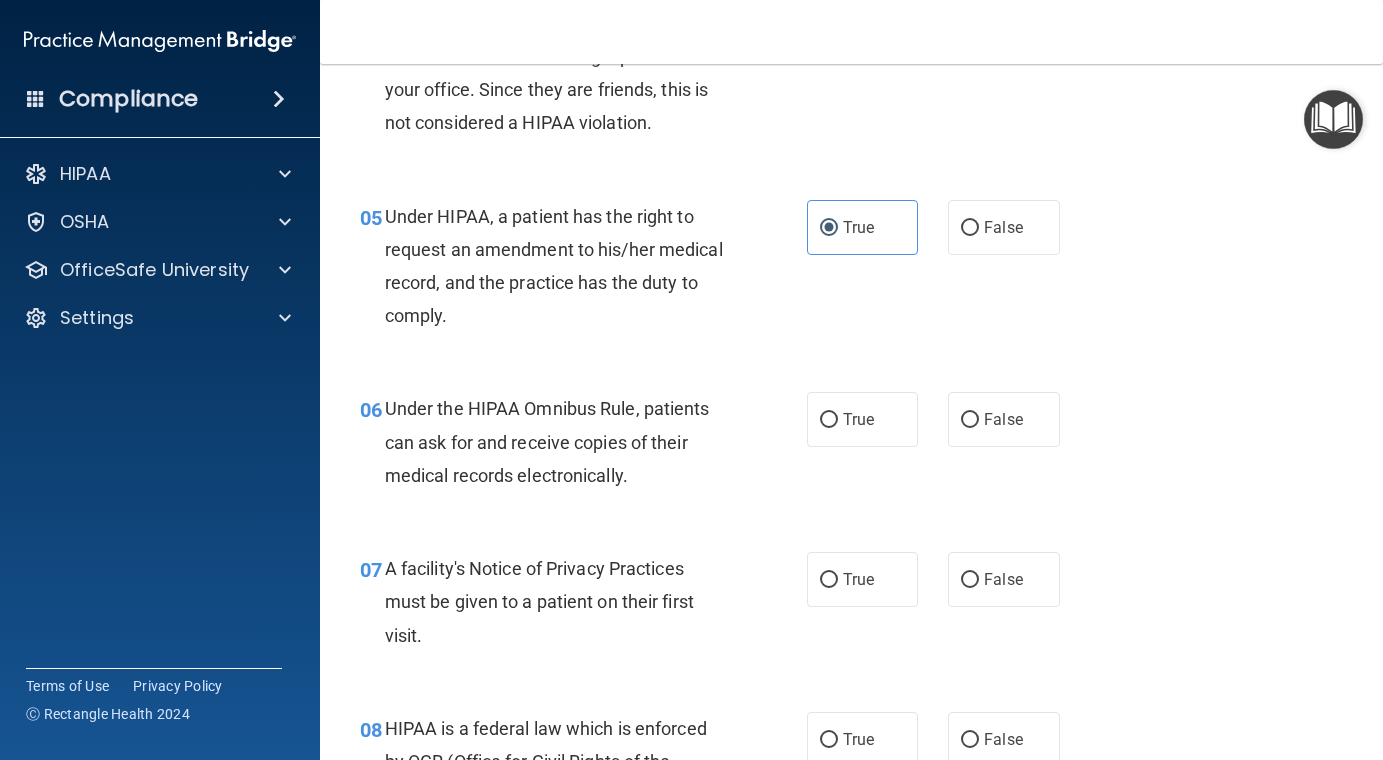 scroll, scrollTop: 833, scrollLeft: 0, axis: vertical 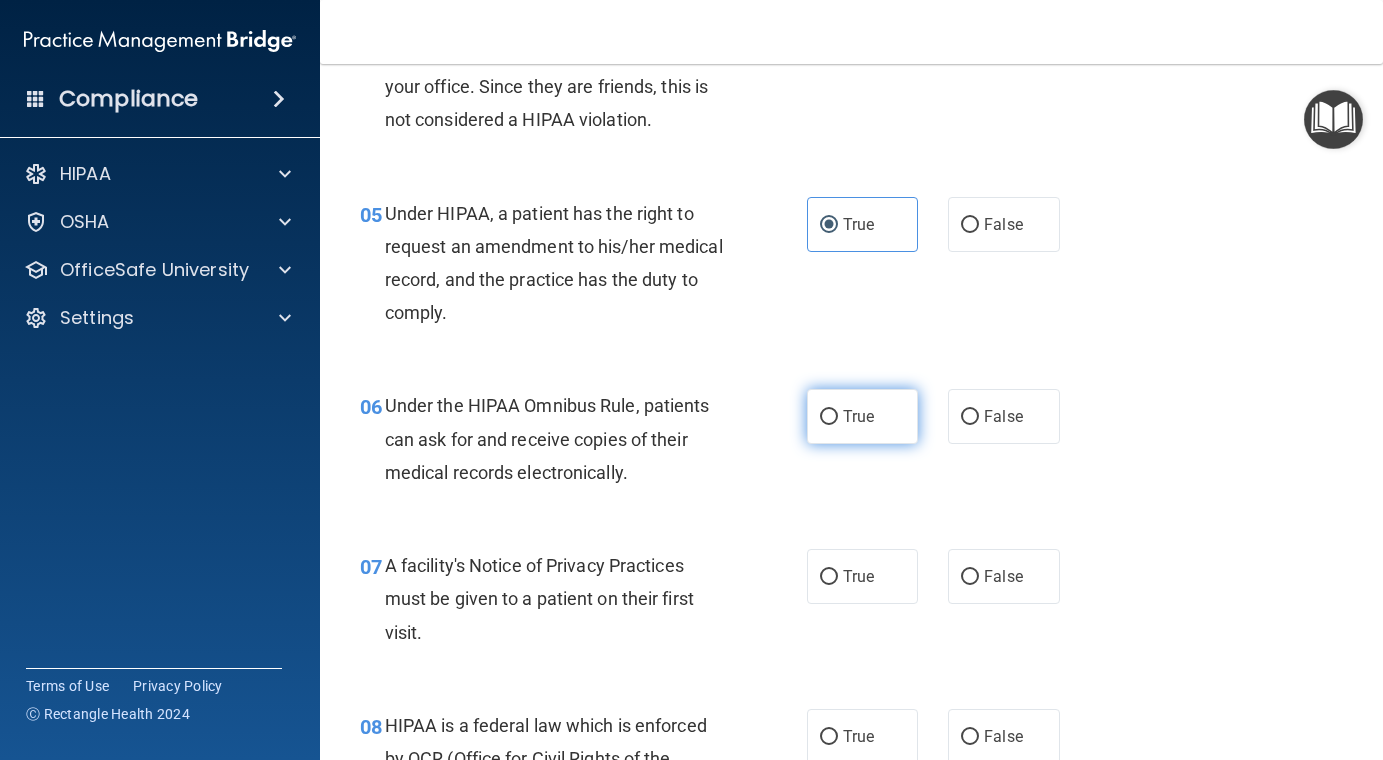 click on "True" at bounding box center (863, 416) 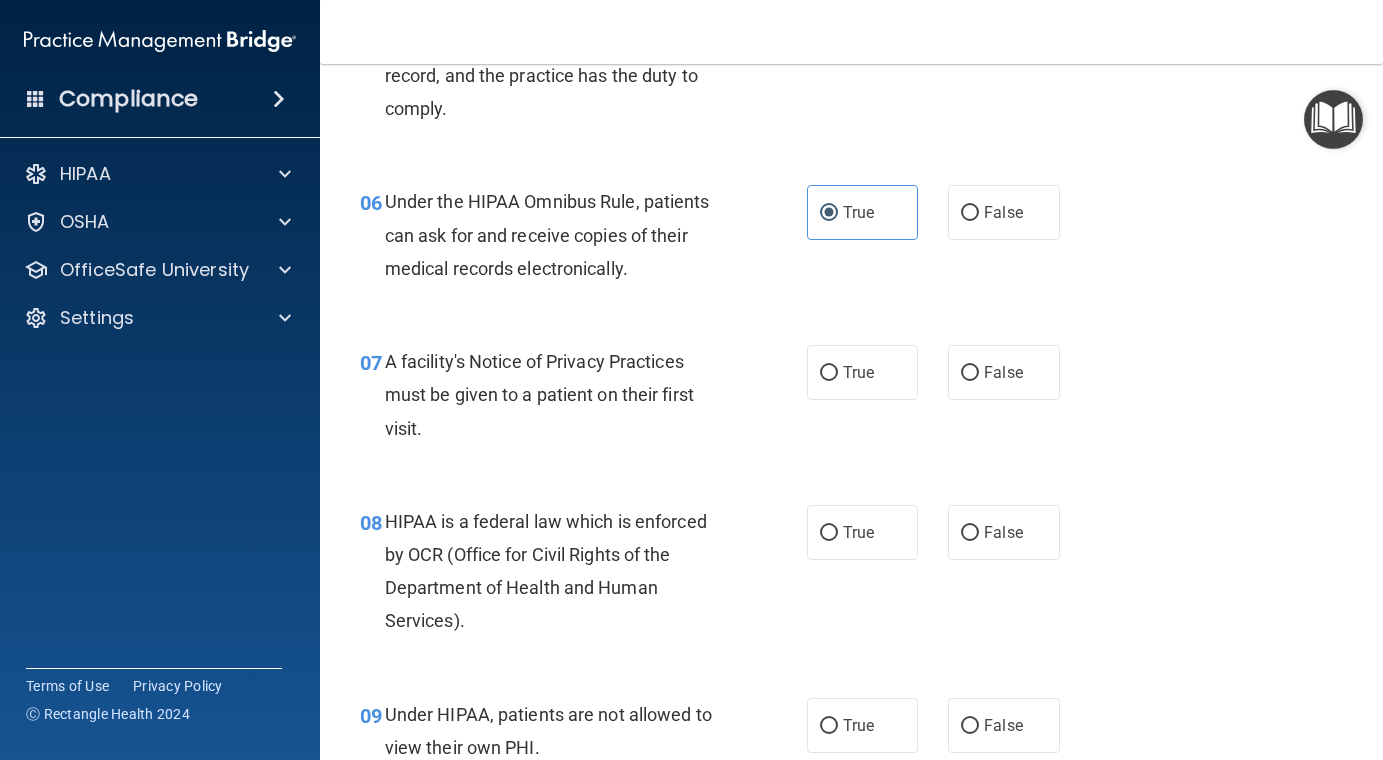 scroll, scrollTop: 1073, scrollLeft: 0, axis: vertical 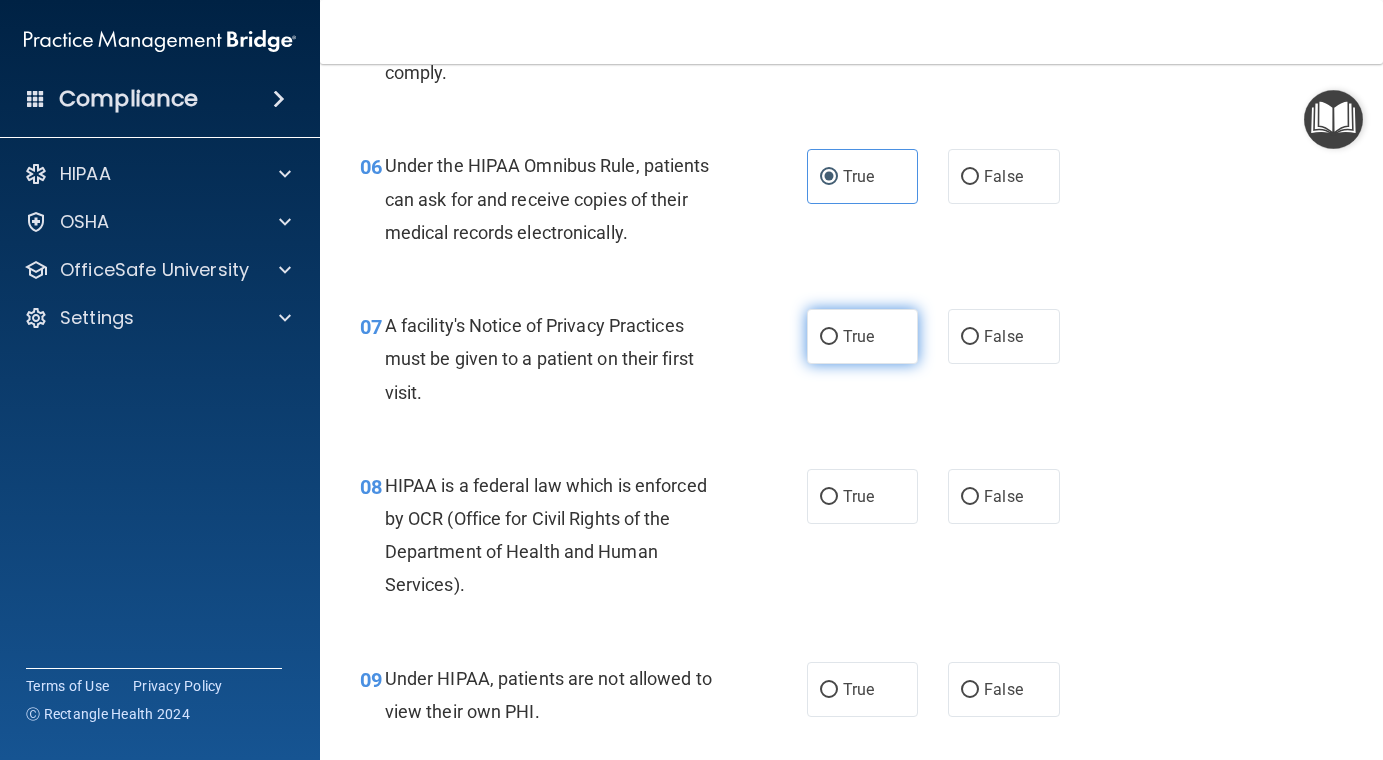 click on "True" at bounding box center [858, 336] 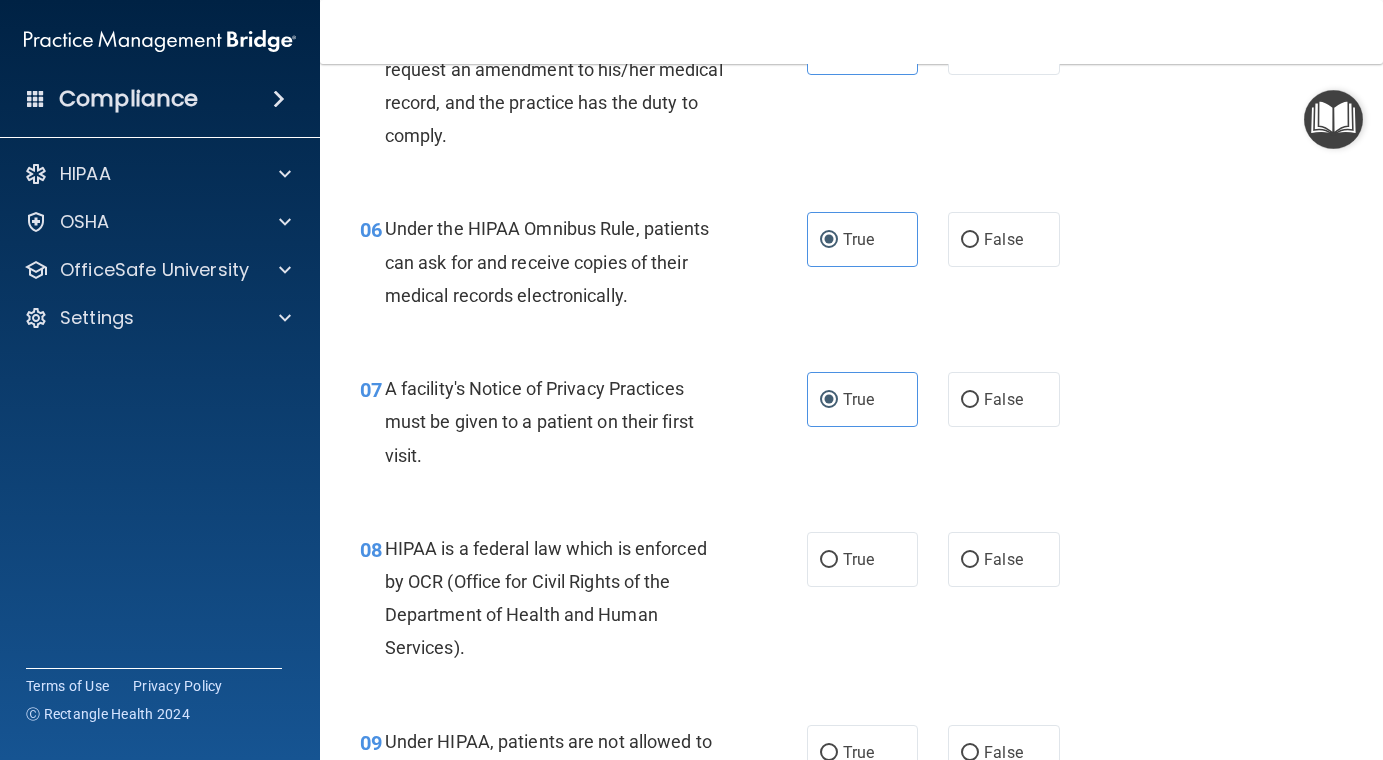 scroll, scrollTop: 1094, scrollLeft: 0, axis: vertical 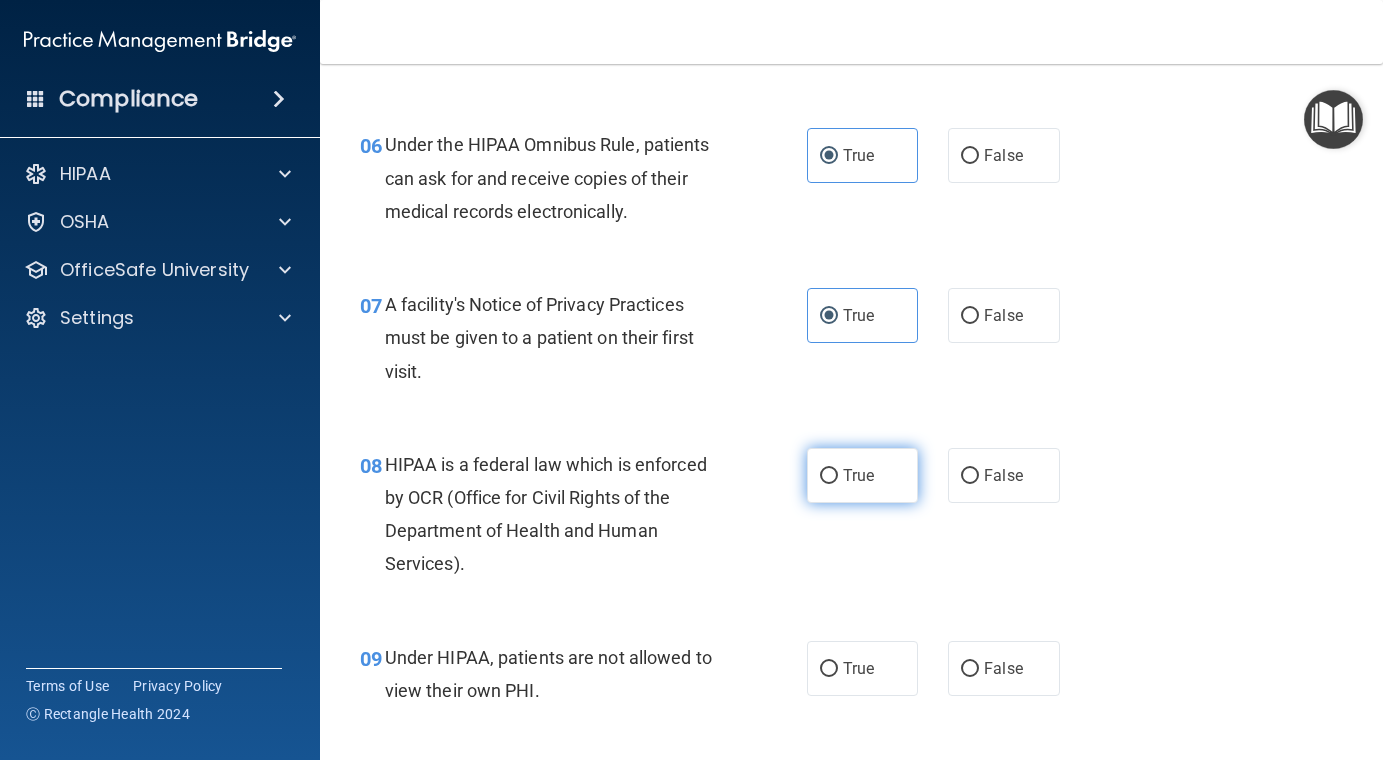 click on "True" at bounding box center [858, 475] 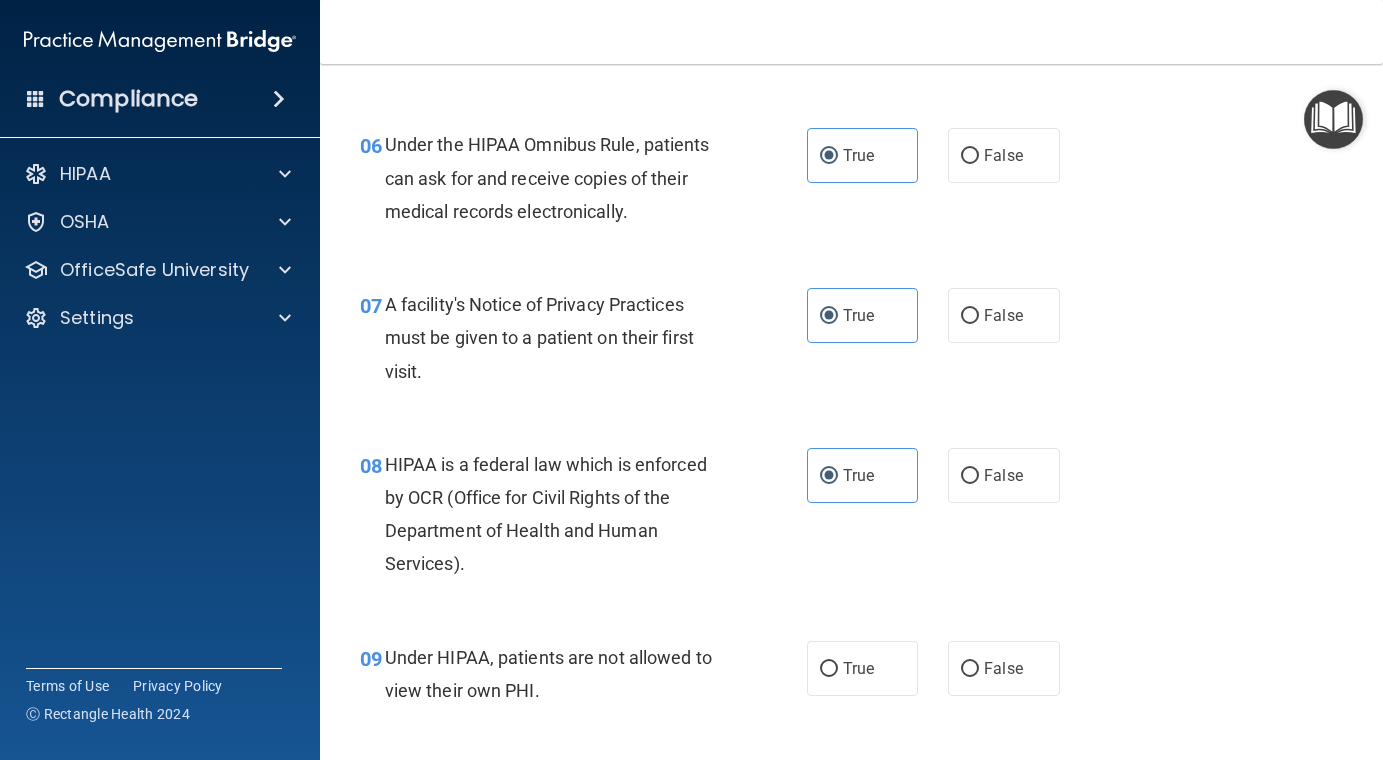 scroll, scrollTop: 1237, scrollLeft: 0, axis: vertical 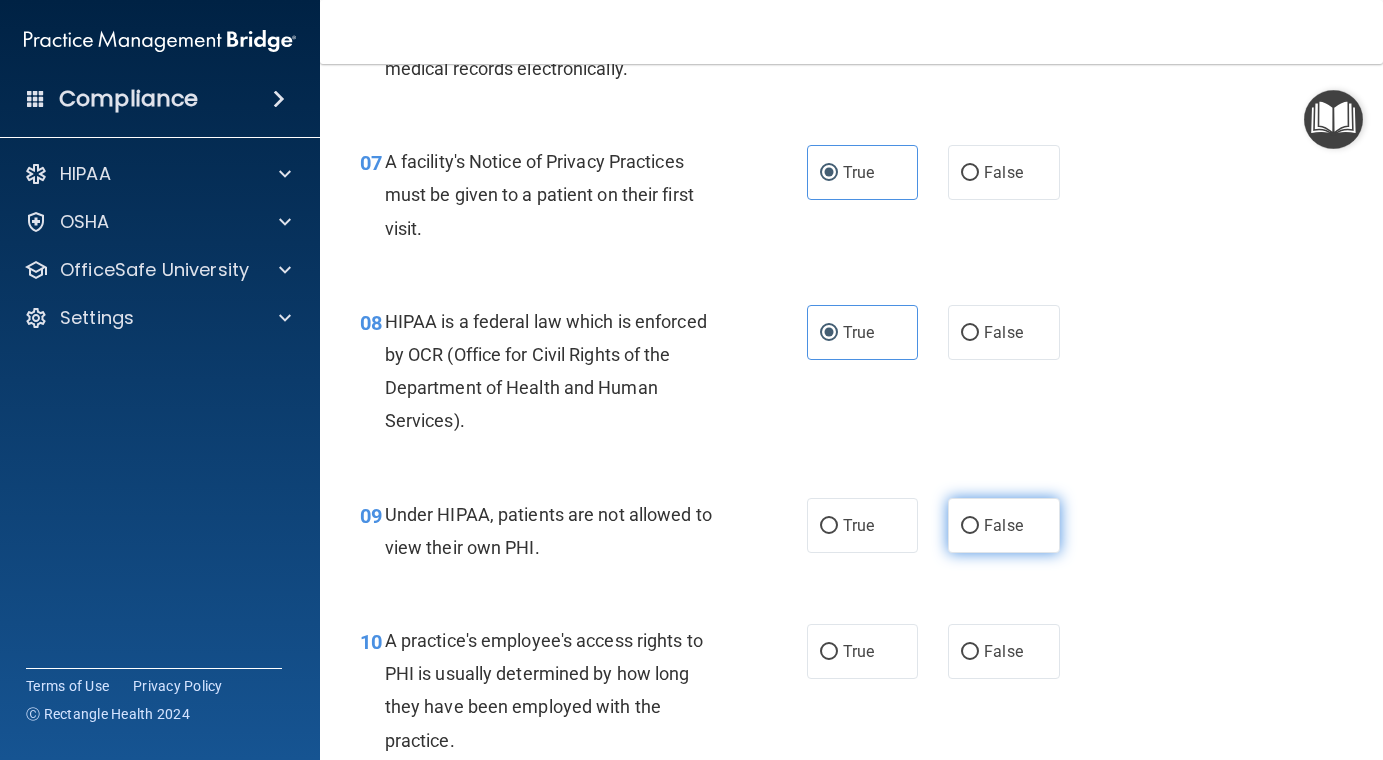 click on "False" at bounding box center [1004, 525] 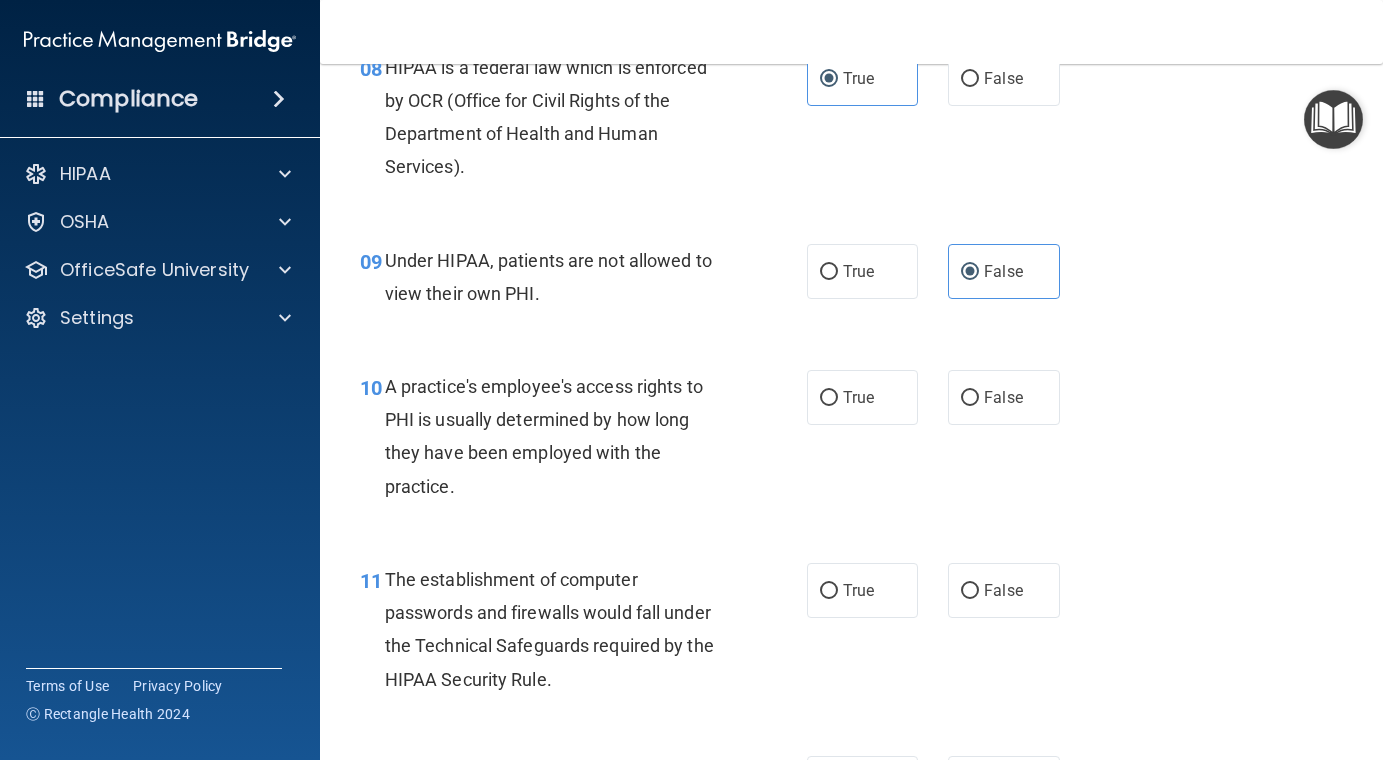 scroll, scrollTop: 1492, scrollLeft: 0, axis: vertical 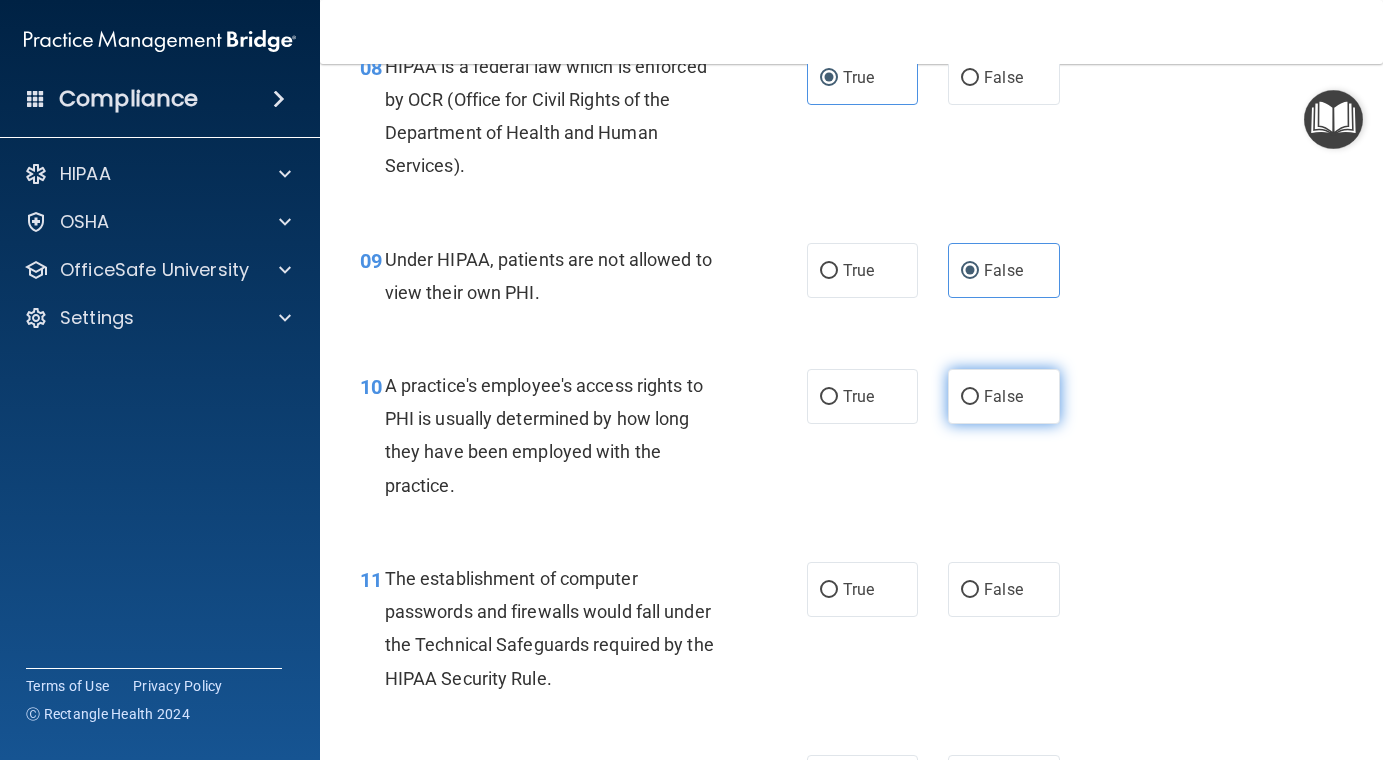 click on "False" at bounding box center (1003, 396) 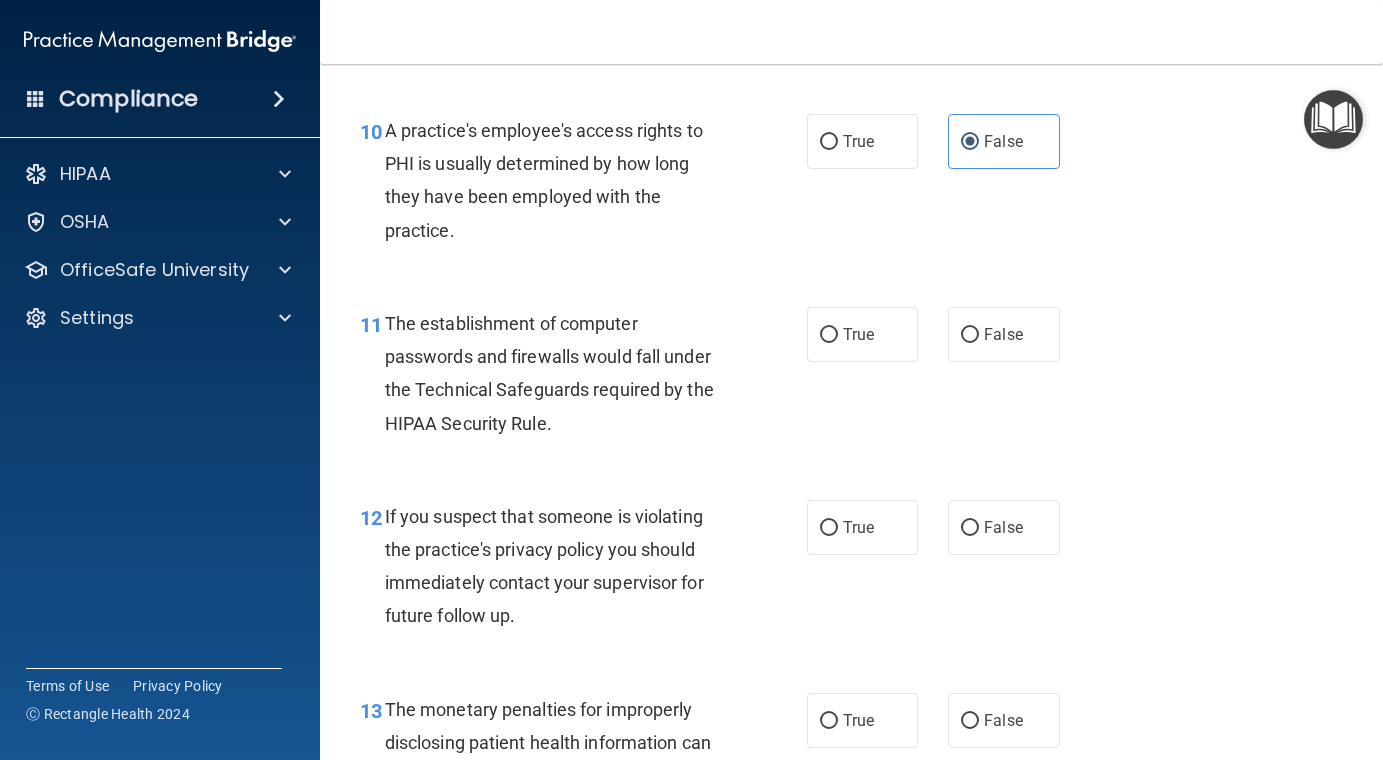 scroll, scrollTop: 1751, scrollLeft: 0, axis: vertical 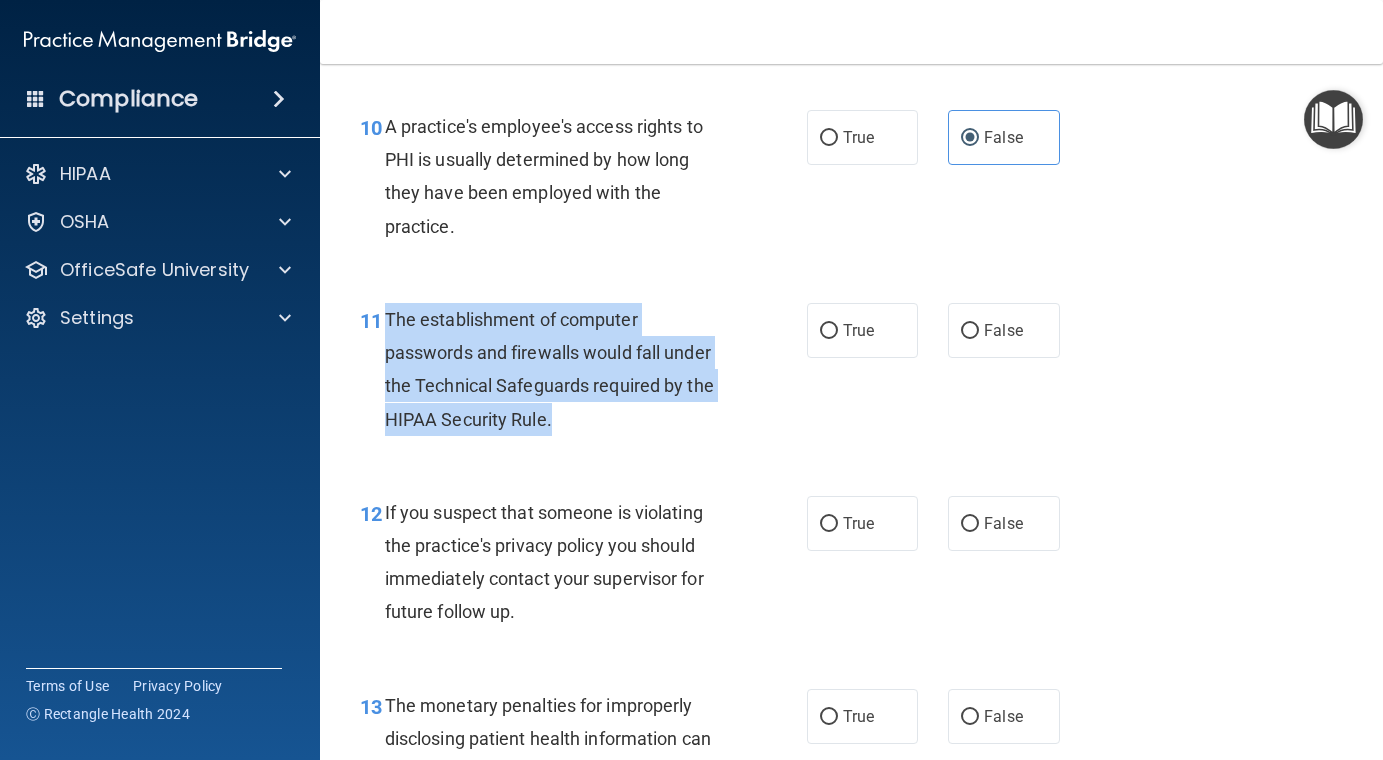 drag, startPoint x: 577, startPoint y: 426, endPoint x: 386, endPoint y: 319, distance: 218.92921 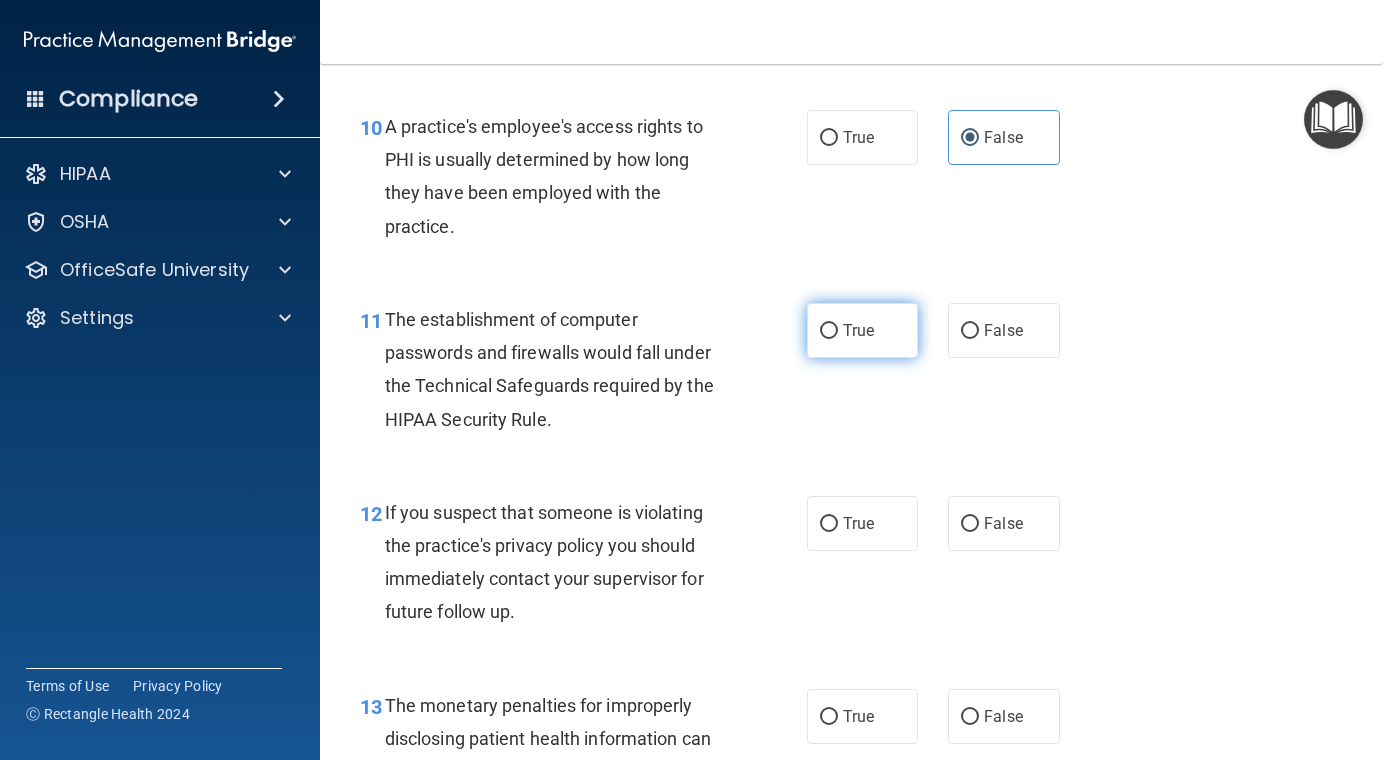 click on "True" at bounding box center [858, 330] 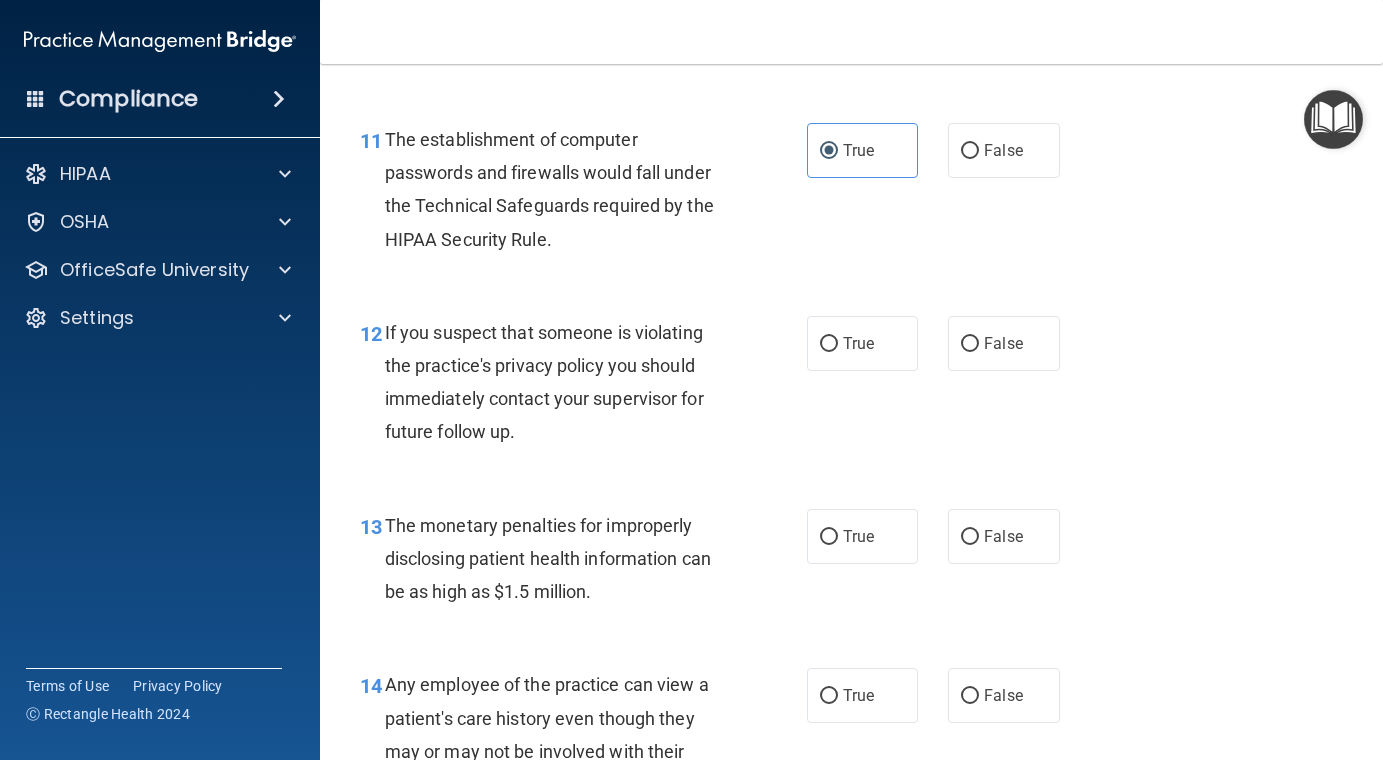 scroll, scrollTop: 1957, scrollLeft: 0, axis: vertical 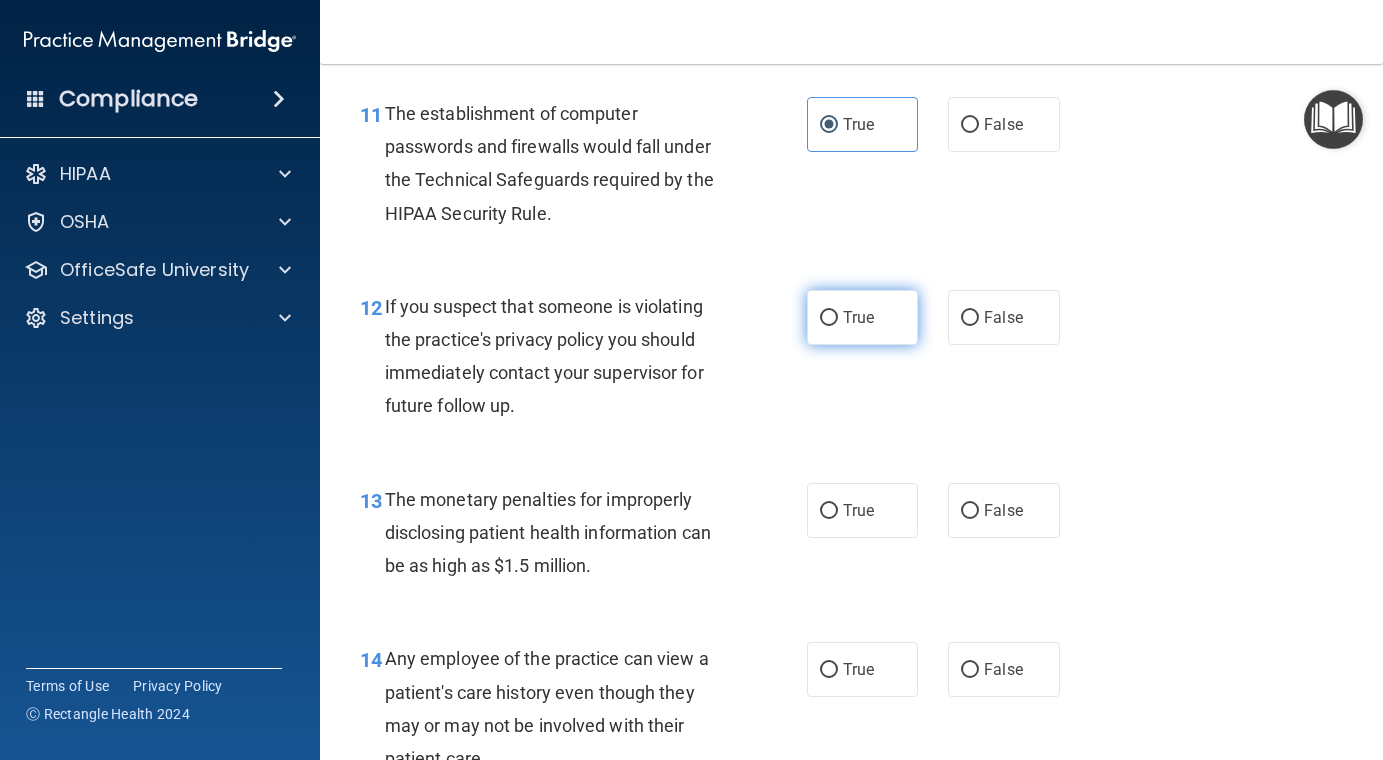 click on "True" at bounding box center (863, 317) 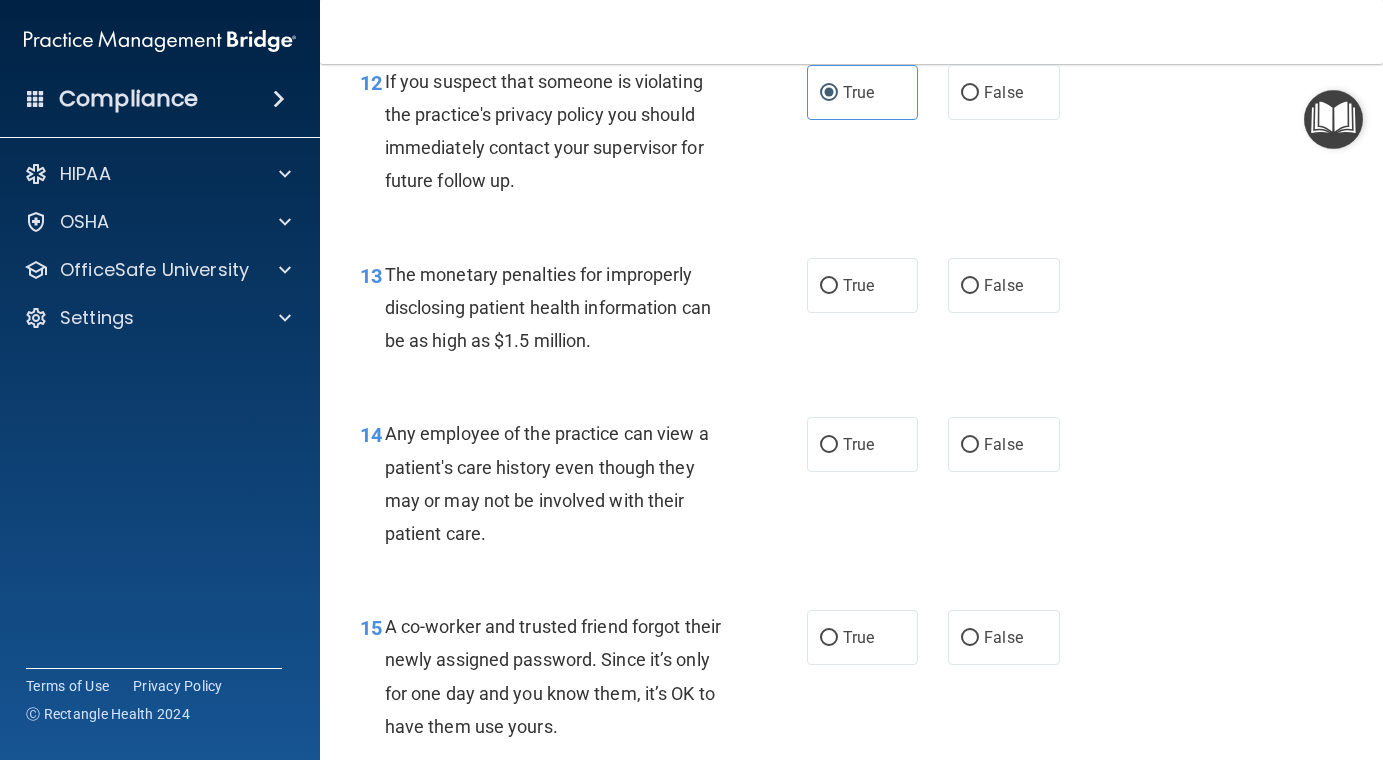 scroll, scrollTop: 2185, scrollLeft: 0, axis: vertical 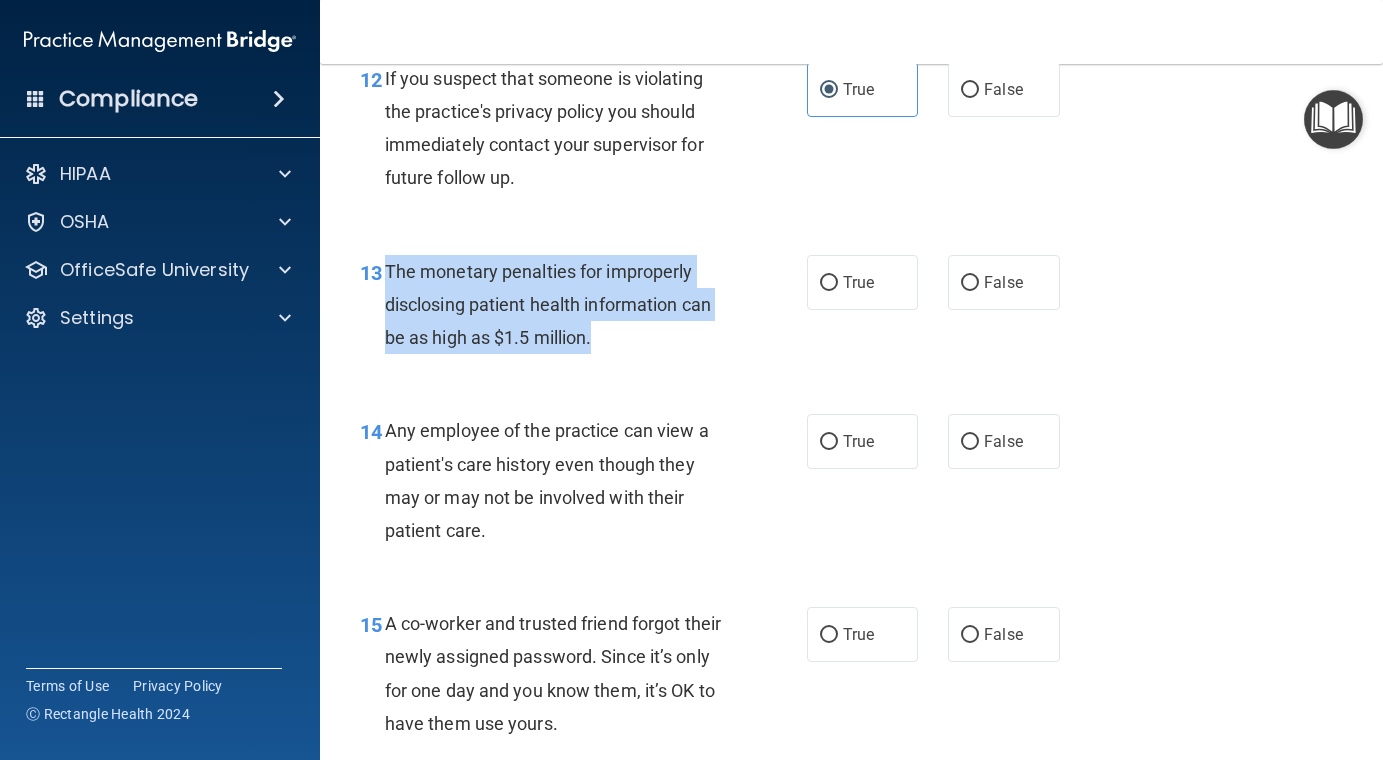 drag, startPoint x: 610, startPoint y: 339, endPoint x: 389, endPoint y: 270, distance: 231.52106 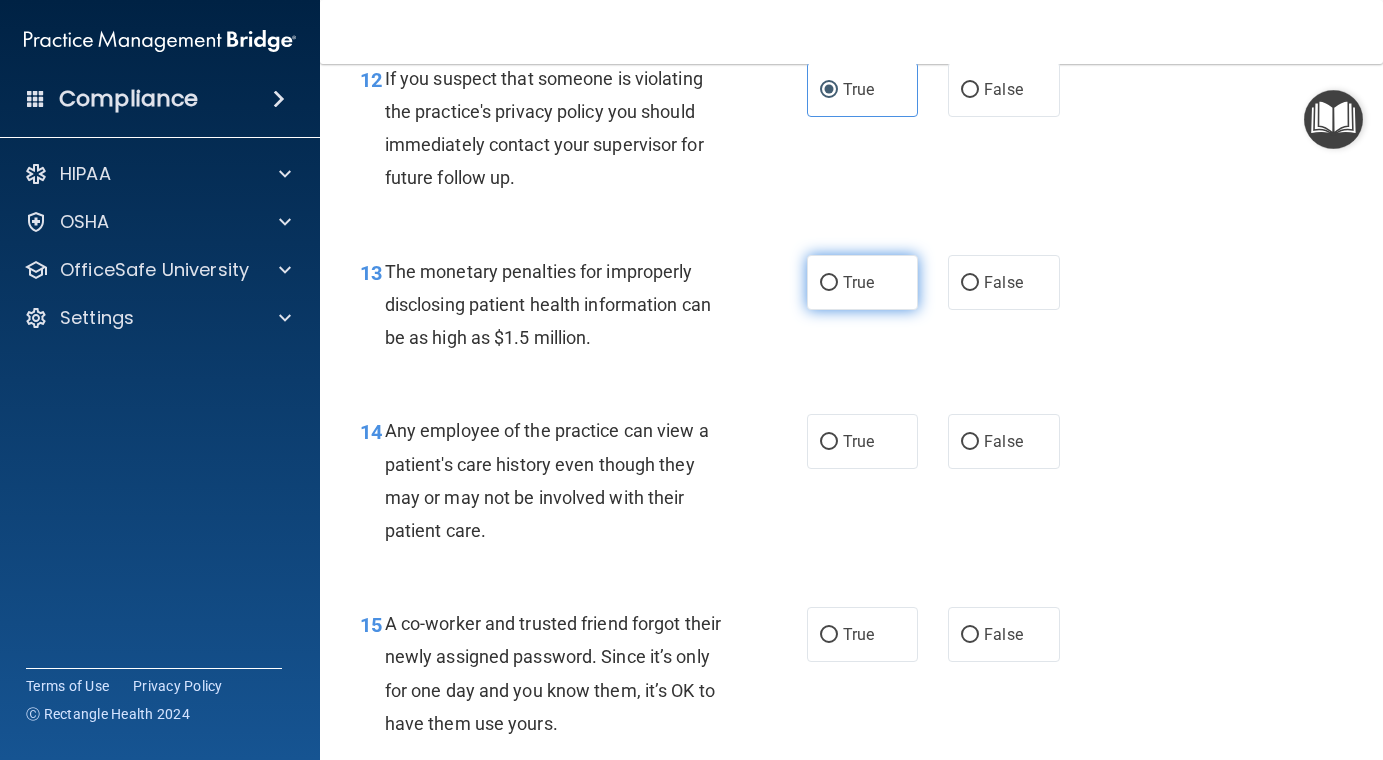 click on "True" at bounding box center [858, 282] 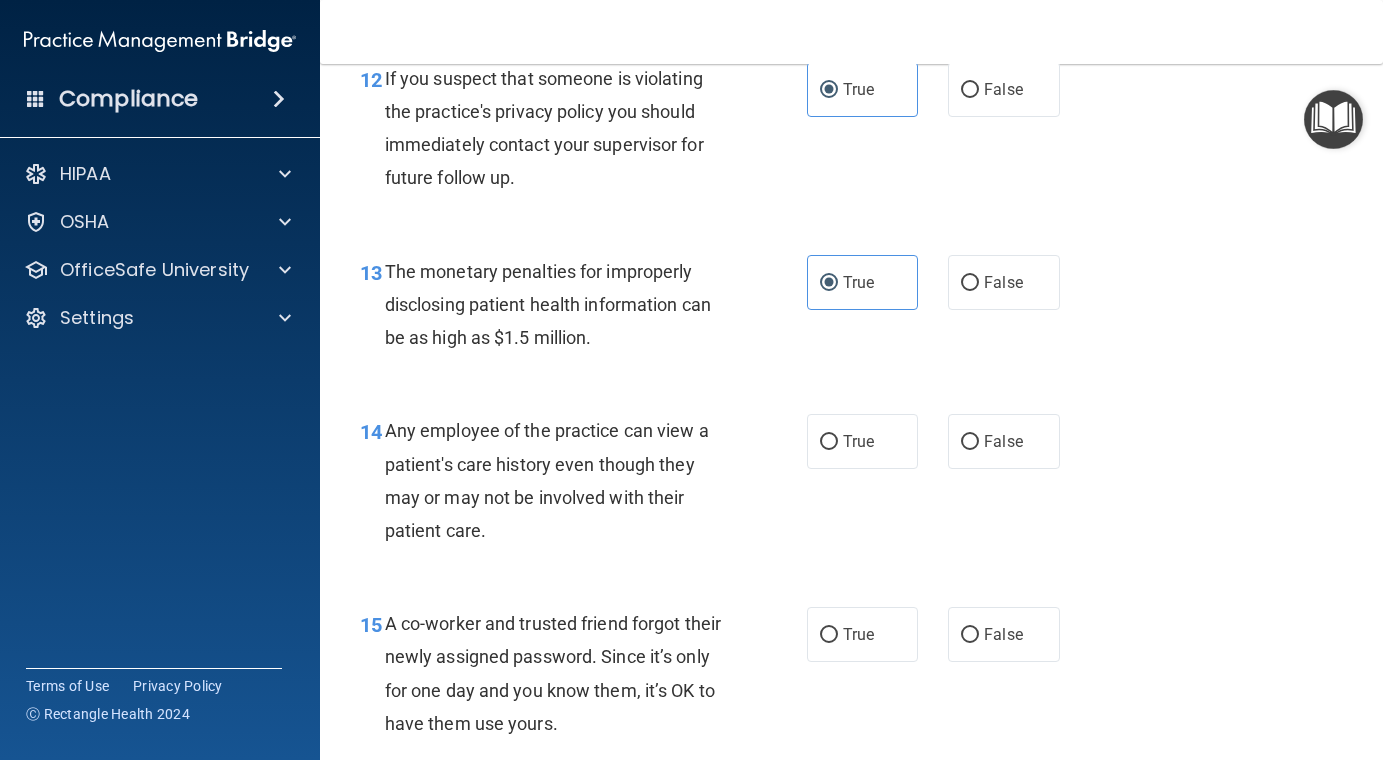 scroll, scrollTop: 2372, scrollLeft: 0, axis: vertical 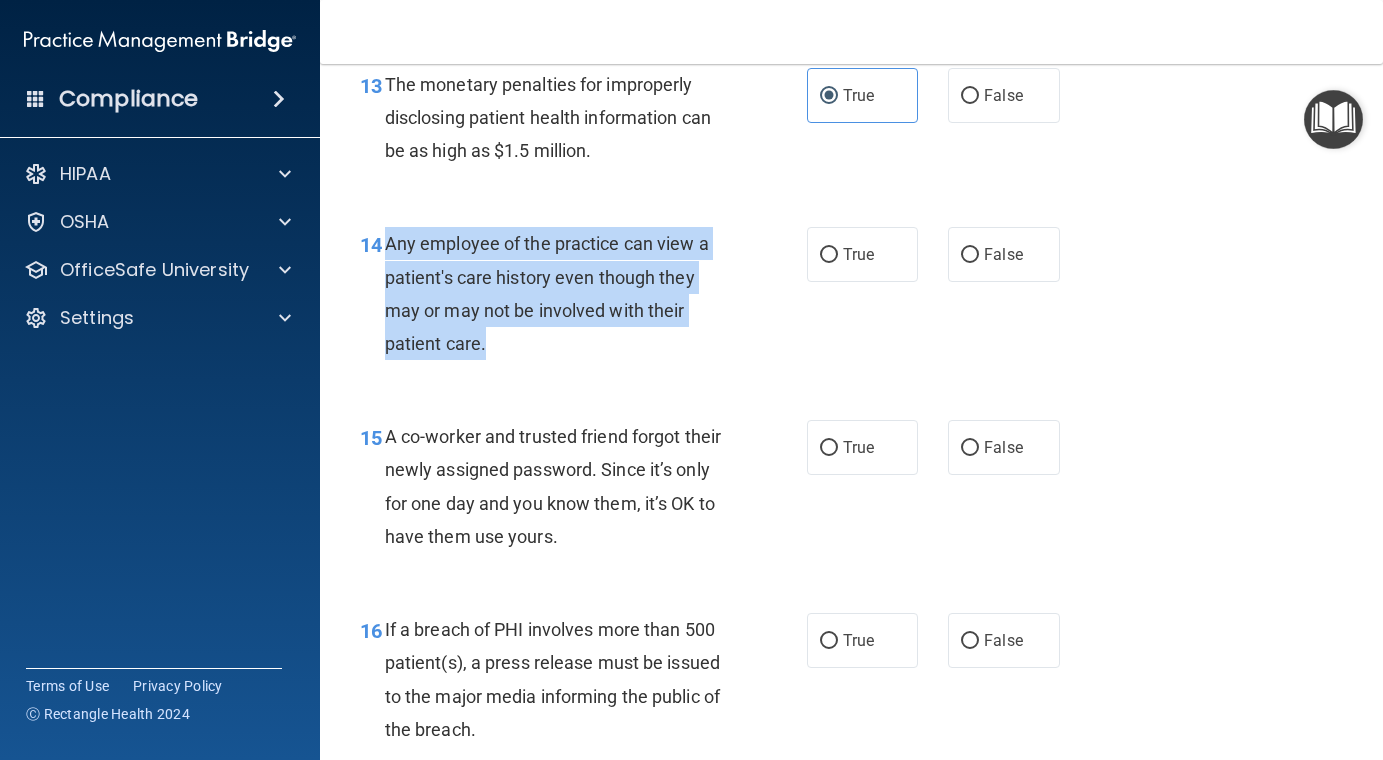 drag, startPoint x: 513, startPoint y: 341, endPoint x: 385, endPoint y: 244, distance: 160.60199 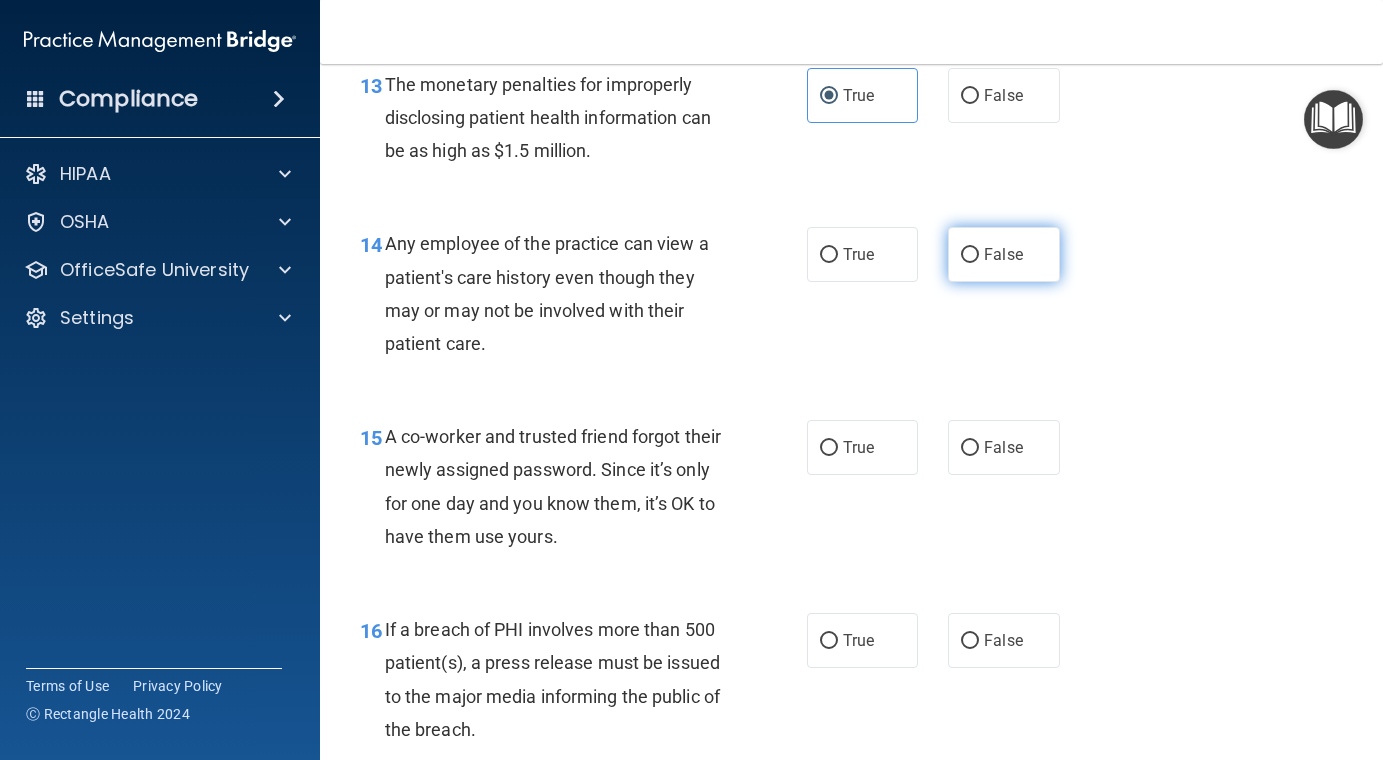 click on "False" at bounding box center [1004, 254] 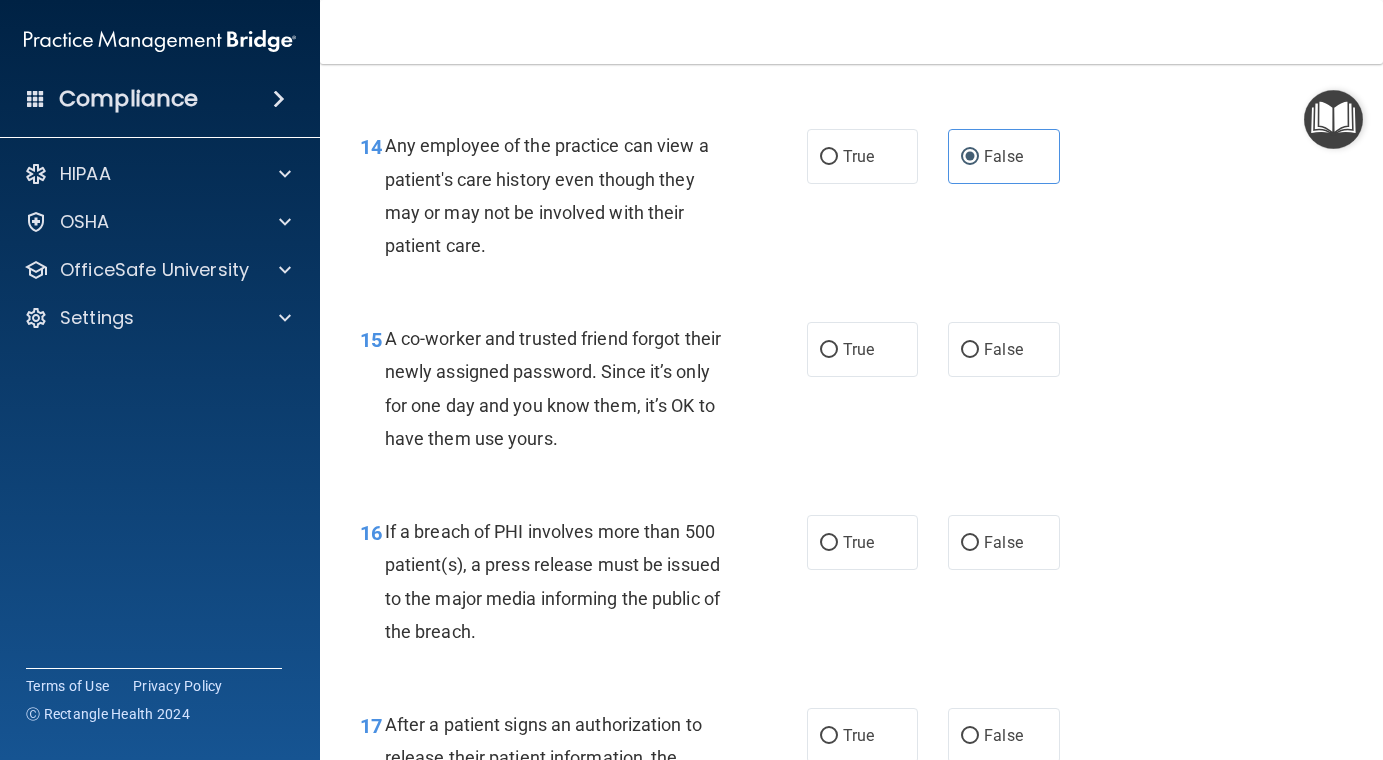 scroll, scrollTop: 2472, scrollLeft: 0, axis: vertical 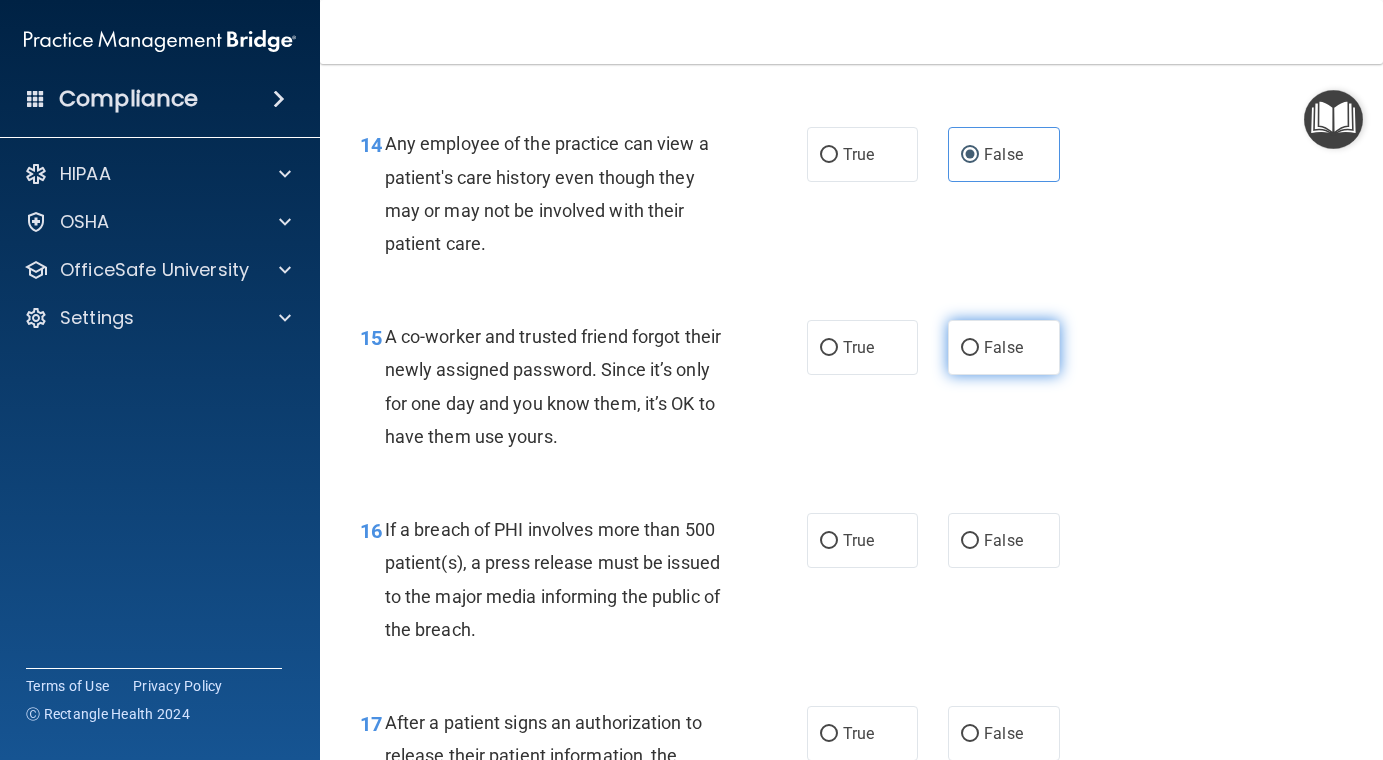 click on "False" at bounding box center (1004, 347) 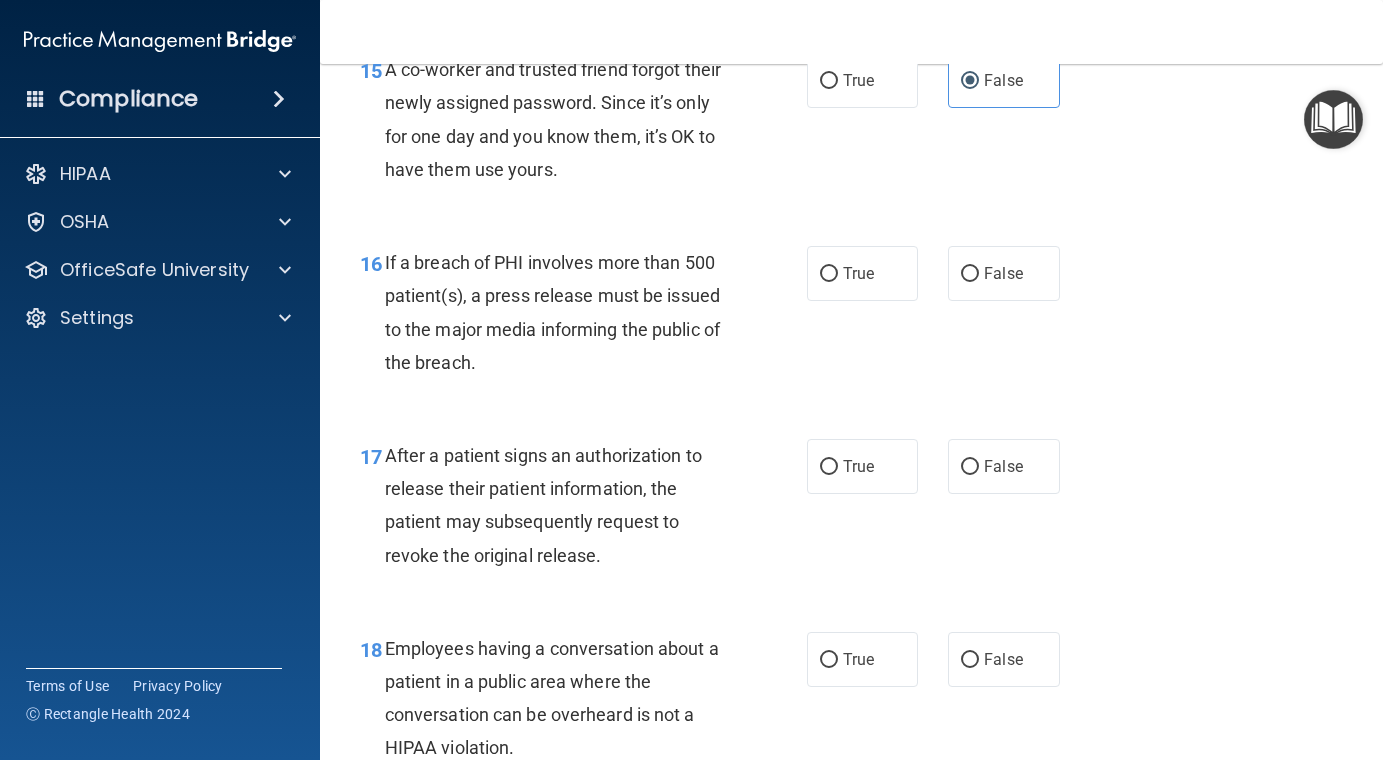 scroll, scrollTop: 2762, scrollLeft: 0, axis: vertical 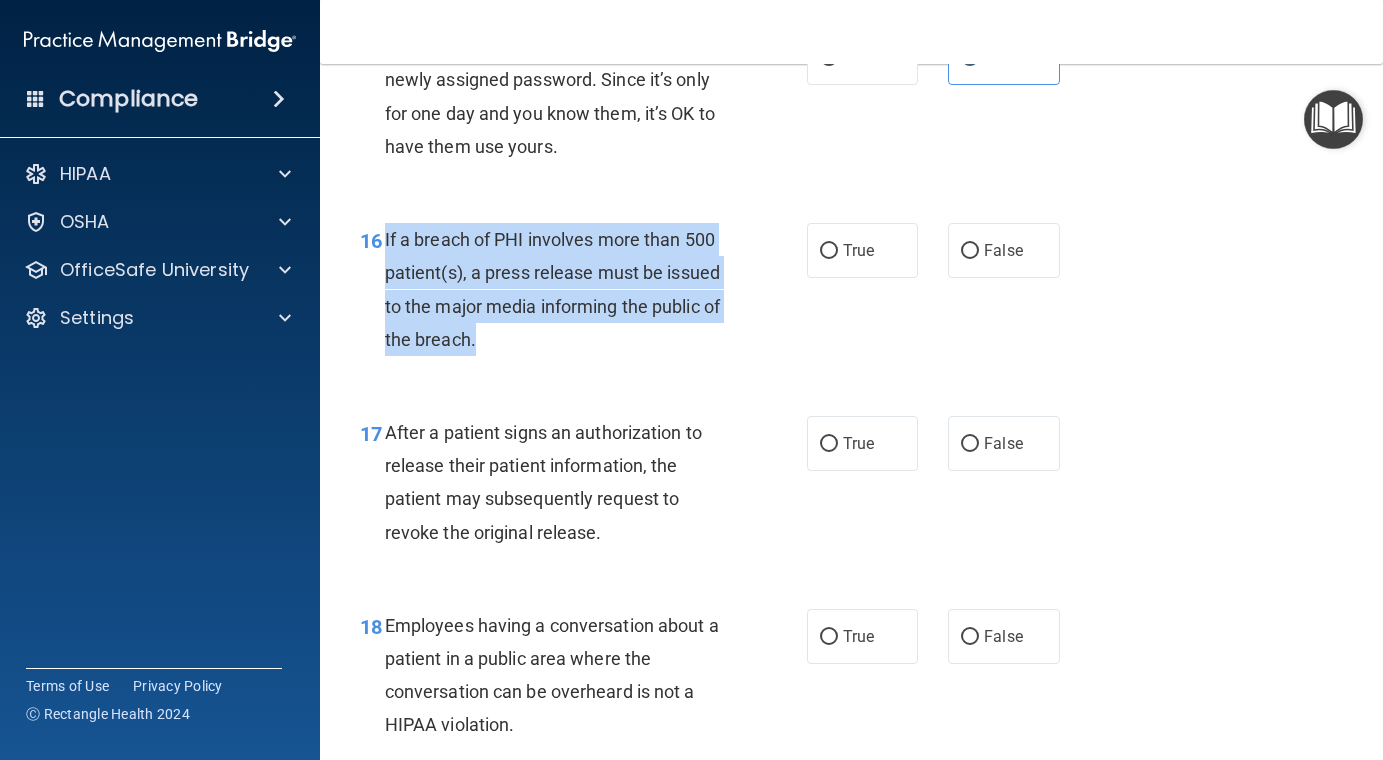 drag, startPoint x: 501, startPoint y: 342, endPoint x: 385, endPoint y: 245, distance: 151.21178 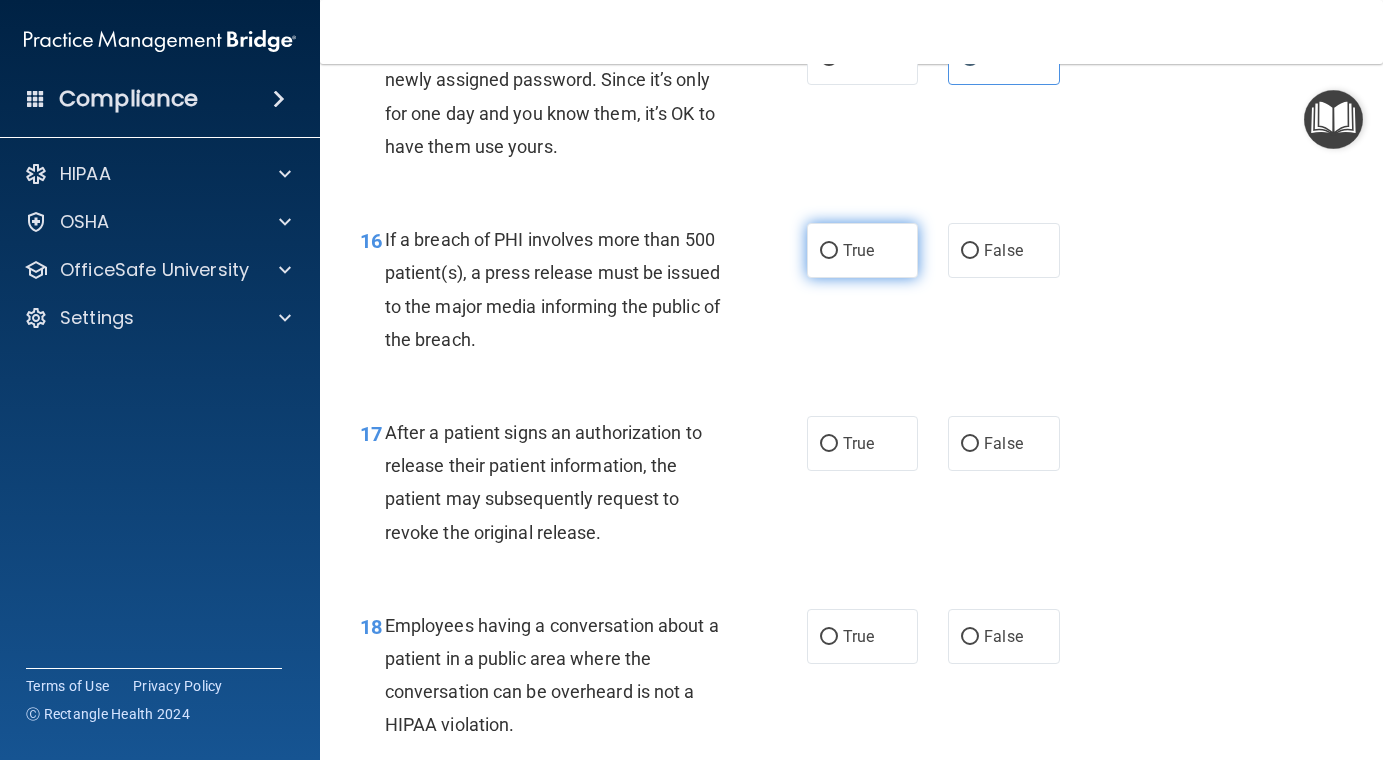 click on "True" at bounding box center (863, 250) 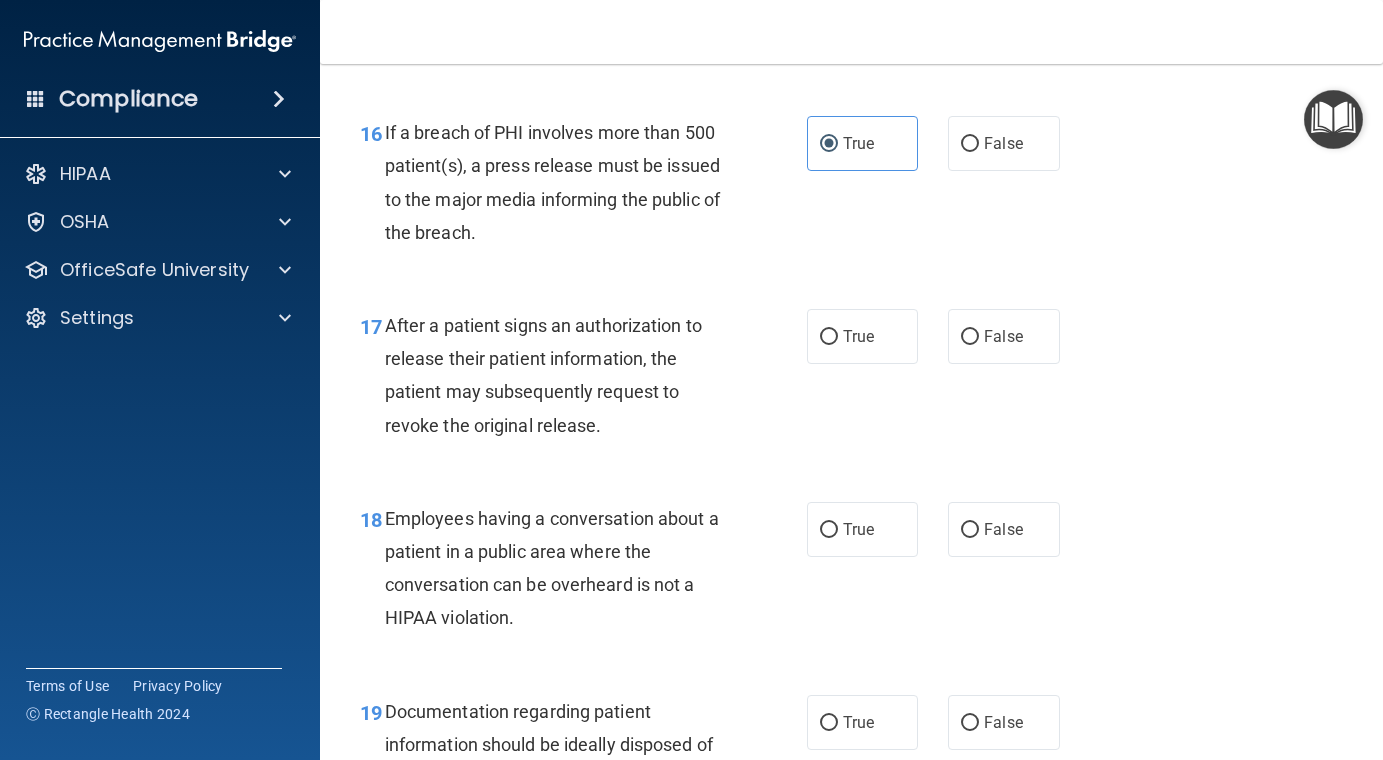scroll, scrollTop: 2907, scrollLeft: 0, axis: vertical 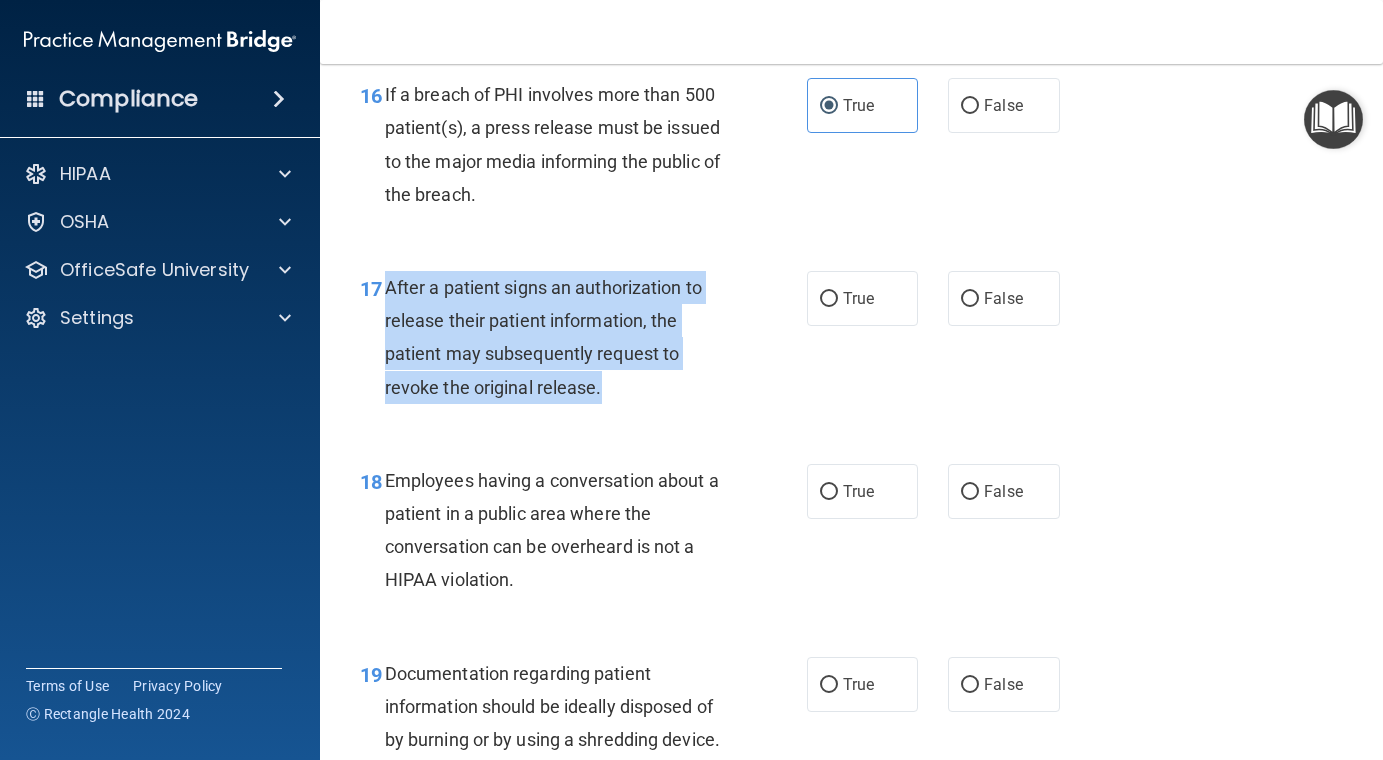drag, startPoint x: 621, startPoint y: 394, endPoint x: 387, endPoint y: 278, distance: 261.1743 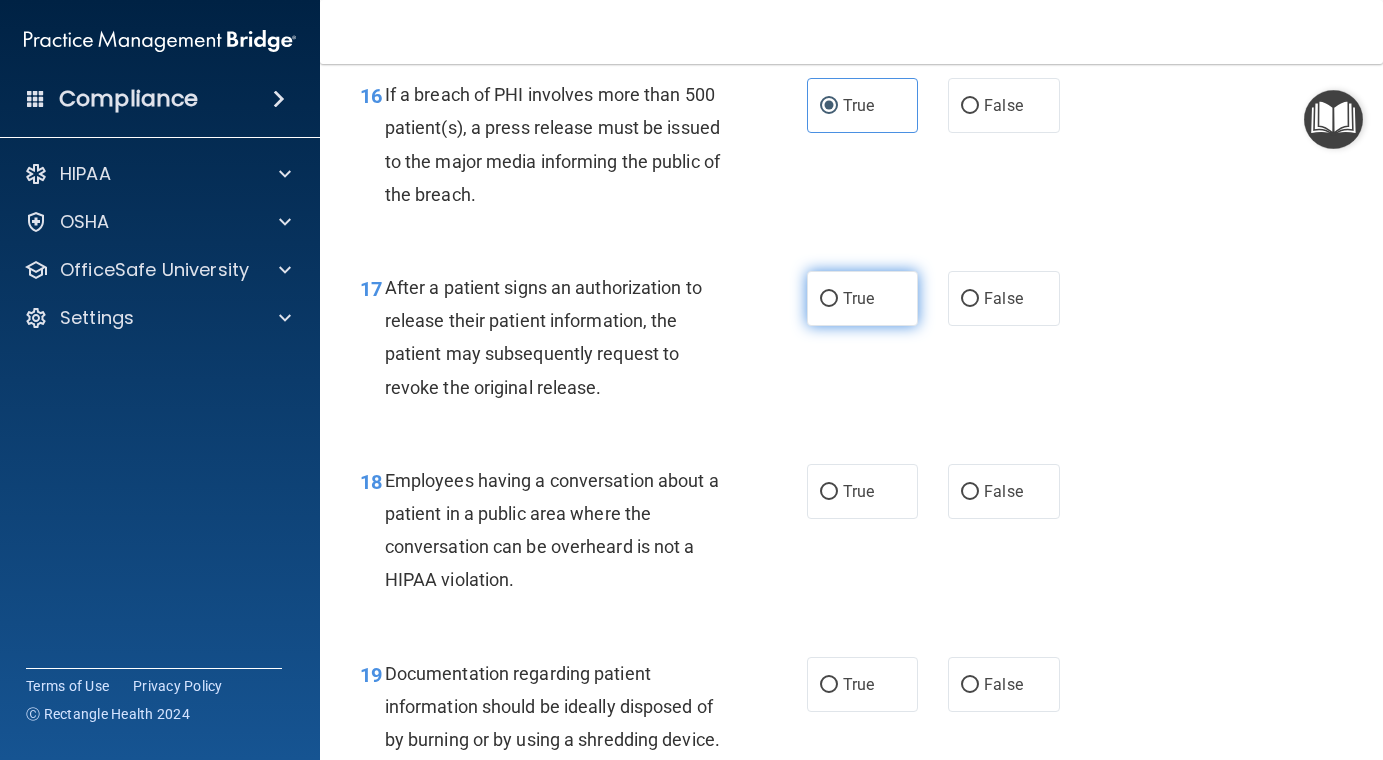 click on "True" at bounding box center (863, 298) 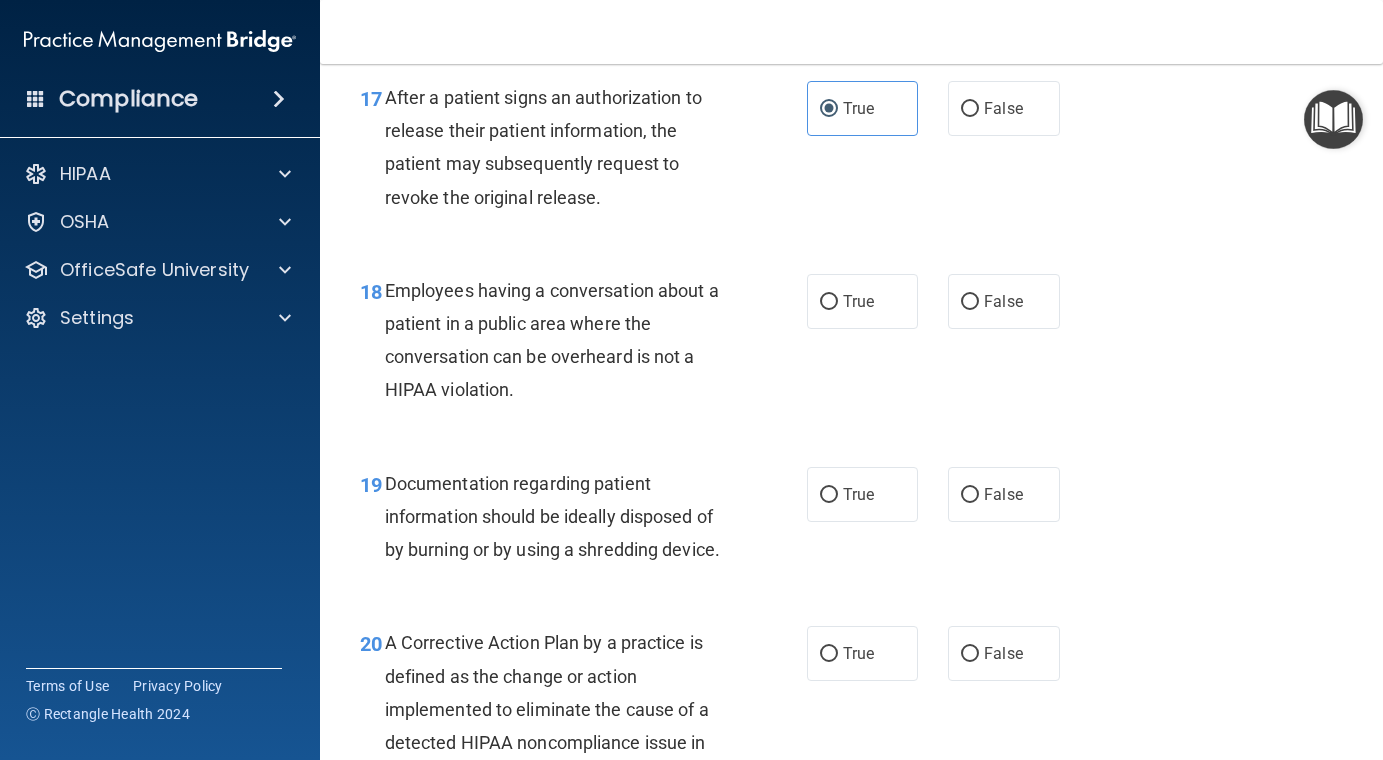 scroll, scrollTop: 3137, scrollLeft: 0, axis: vertical 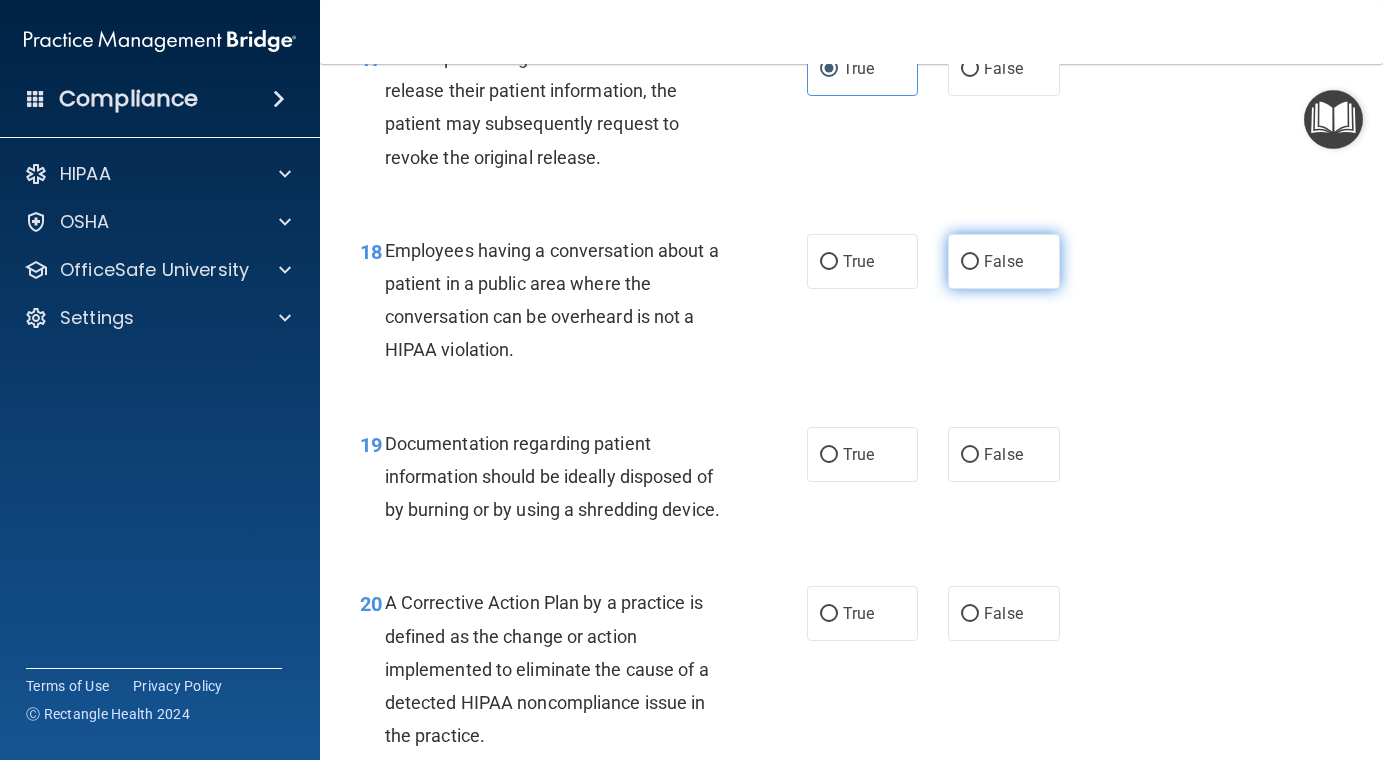 click on "False" at bounding box center [1004, 261] 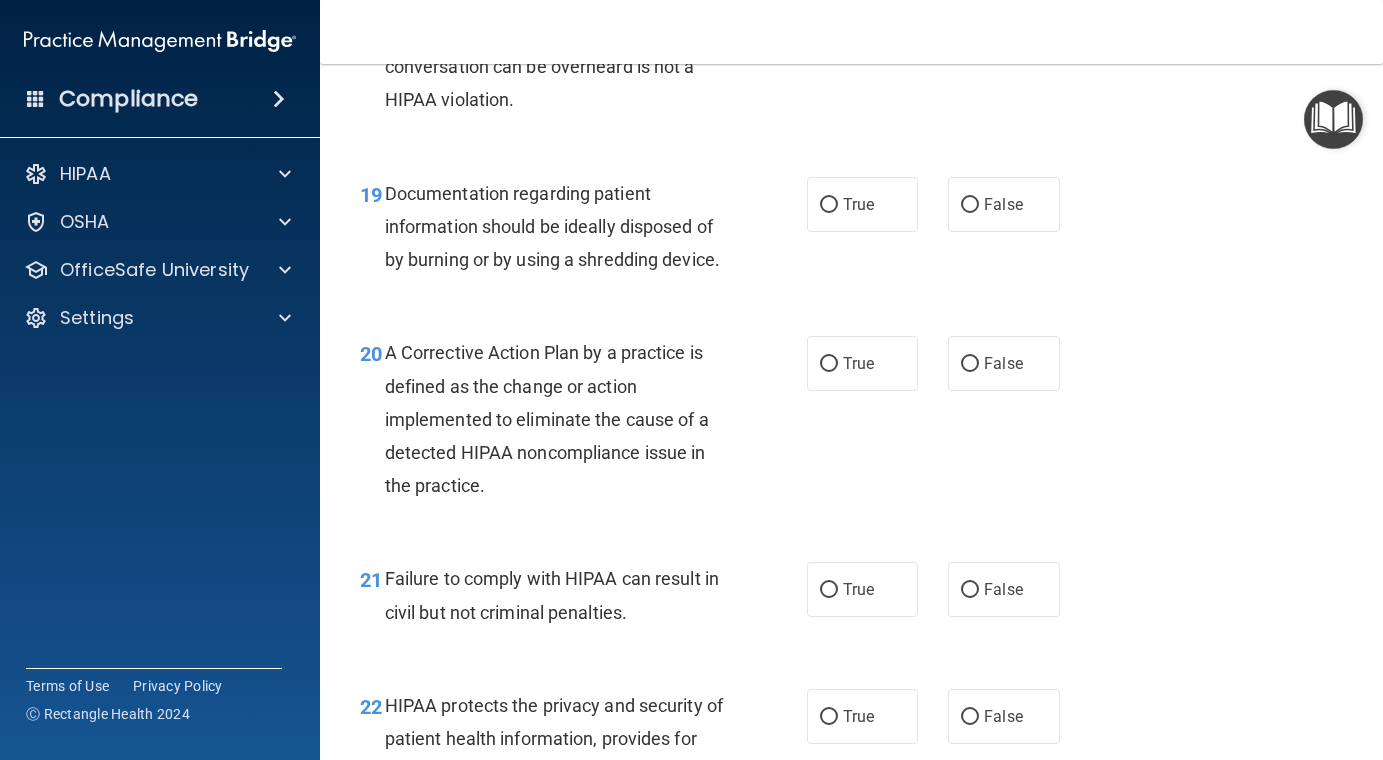 scroll, scrollTop: 3412, scrollLeft: 0, axis: vertical 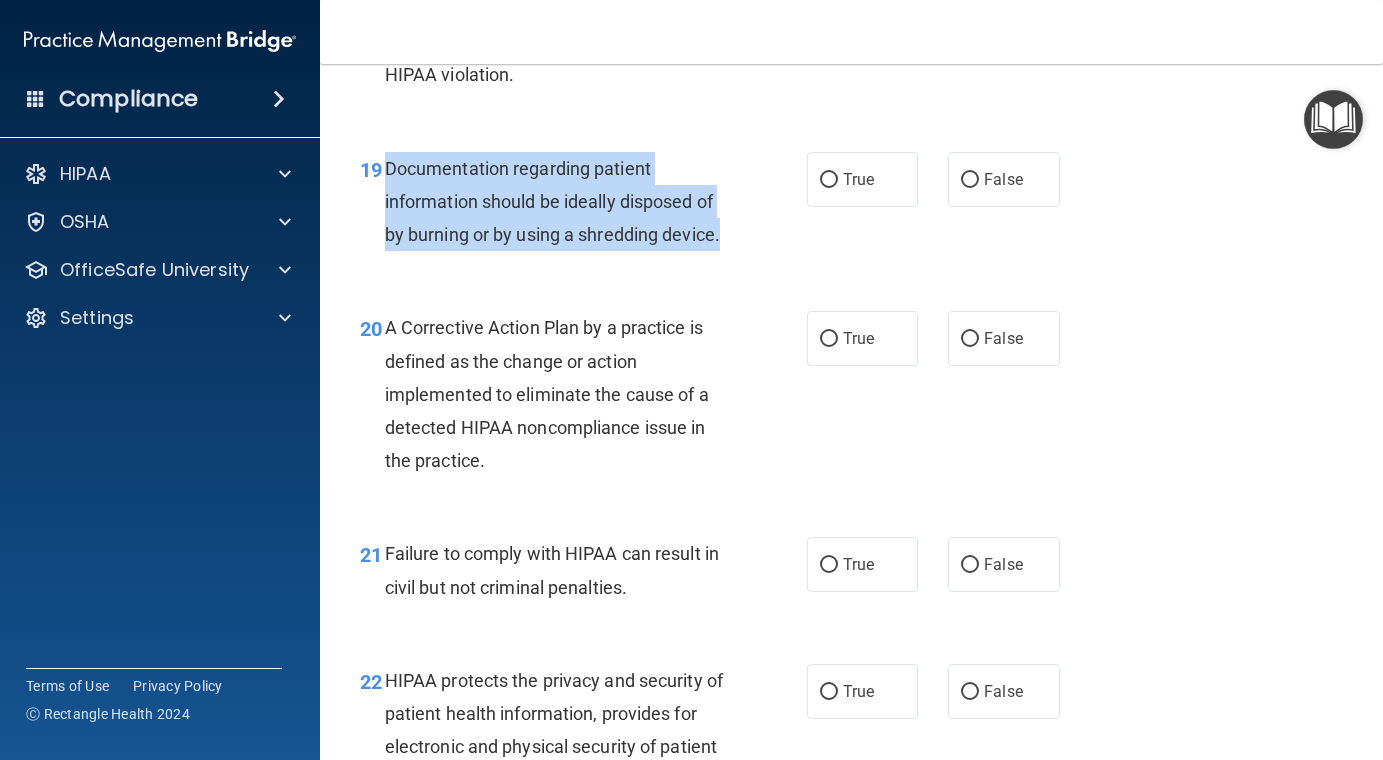 drag, startPoint x: 739, startPoint y: 240, endPoint x: 384, endPoint y: 163, distance: 363.25473 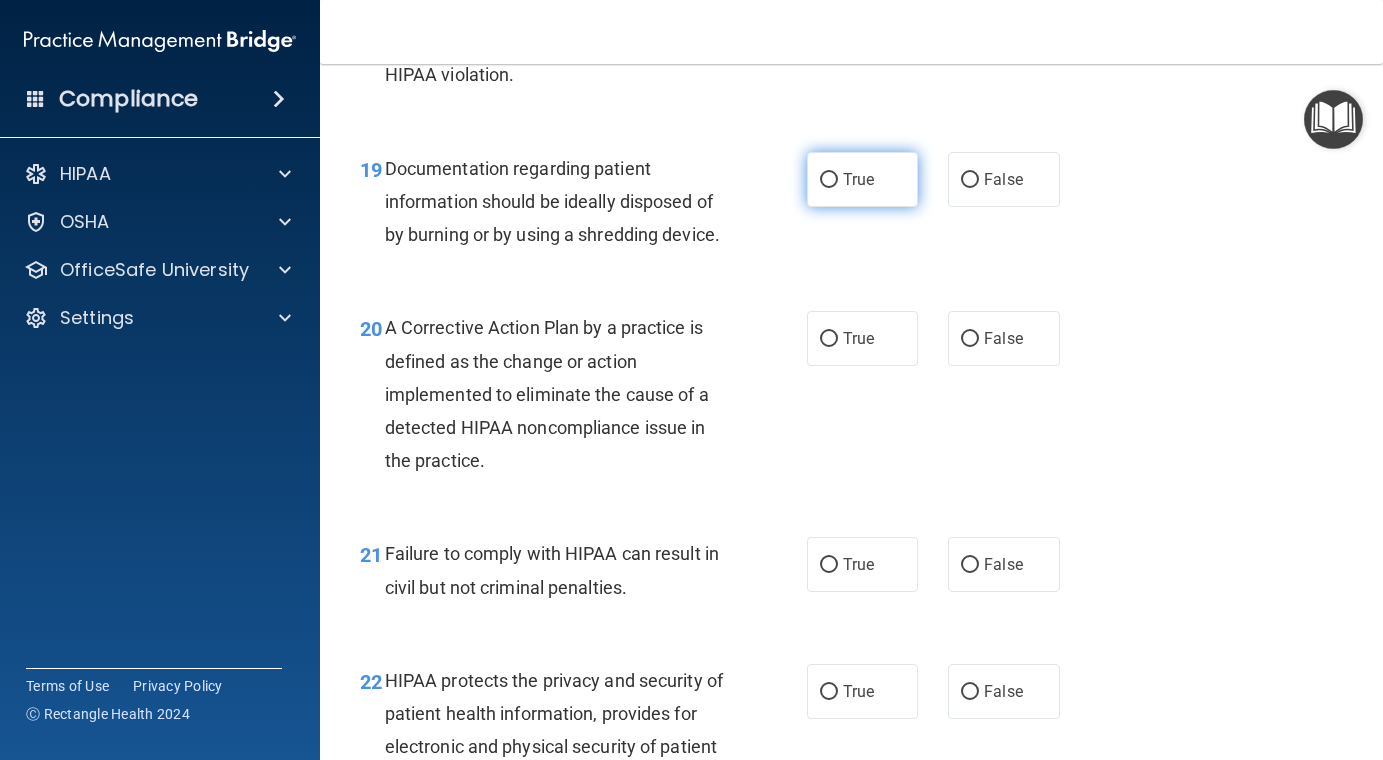 click on "True" at bounding box center [858, 179] 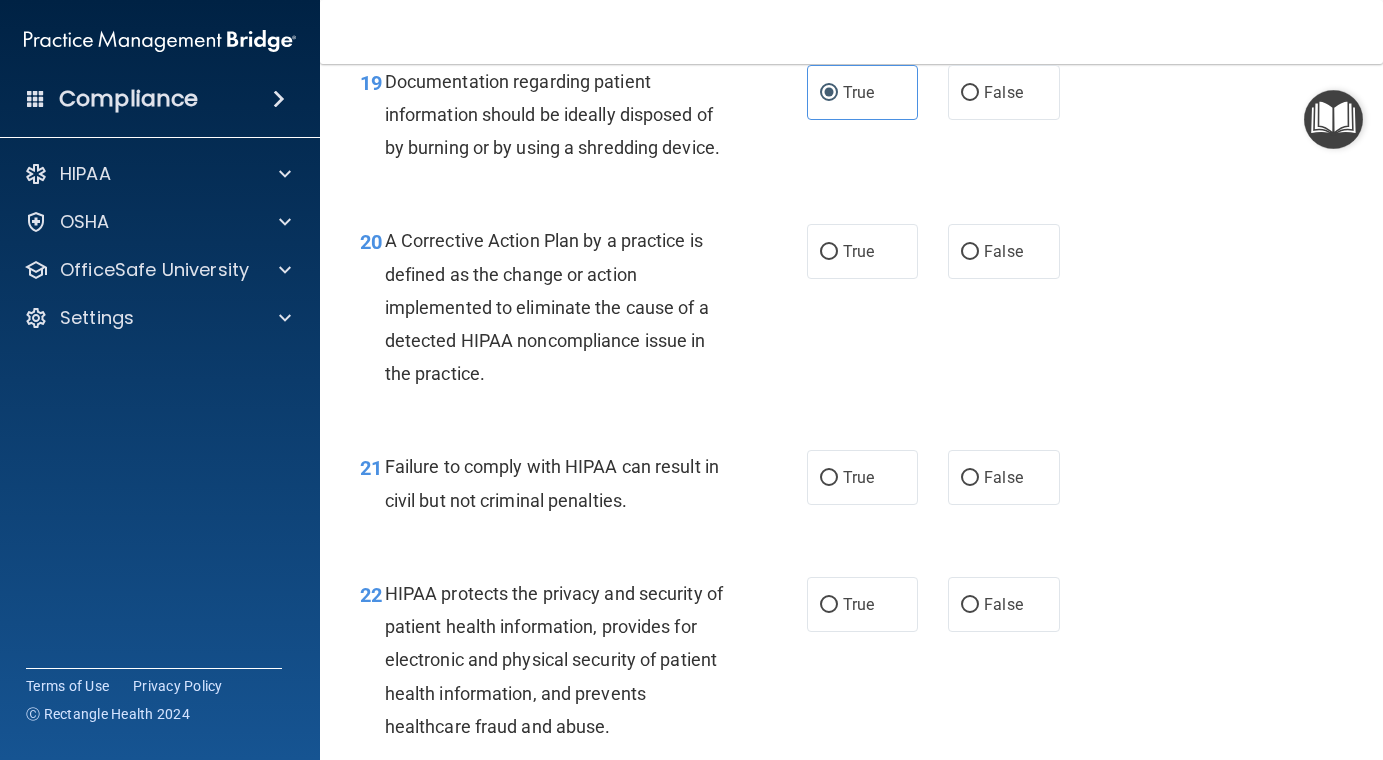scroll, scrollTop: 3516, scrollLeft: 0, axis: vertical 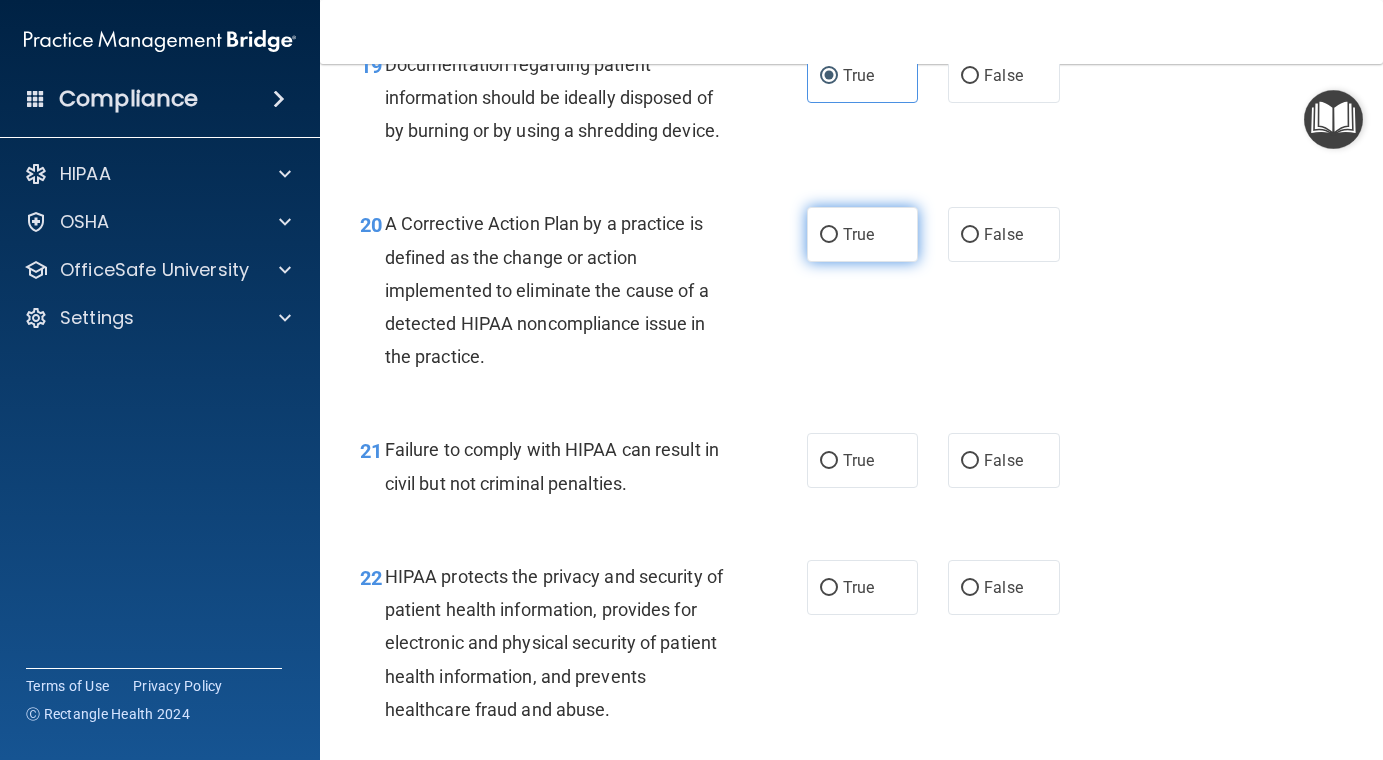 click on "True" at bounding box center [863, 234] 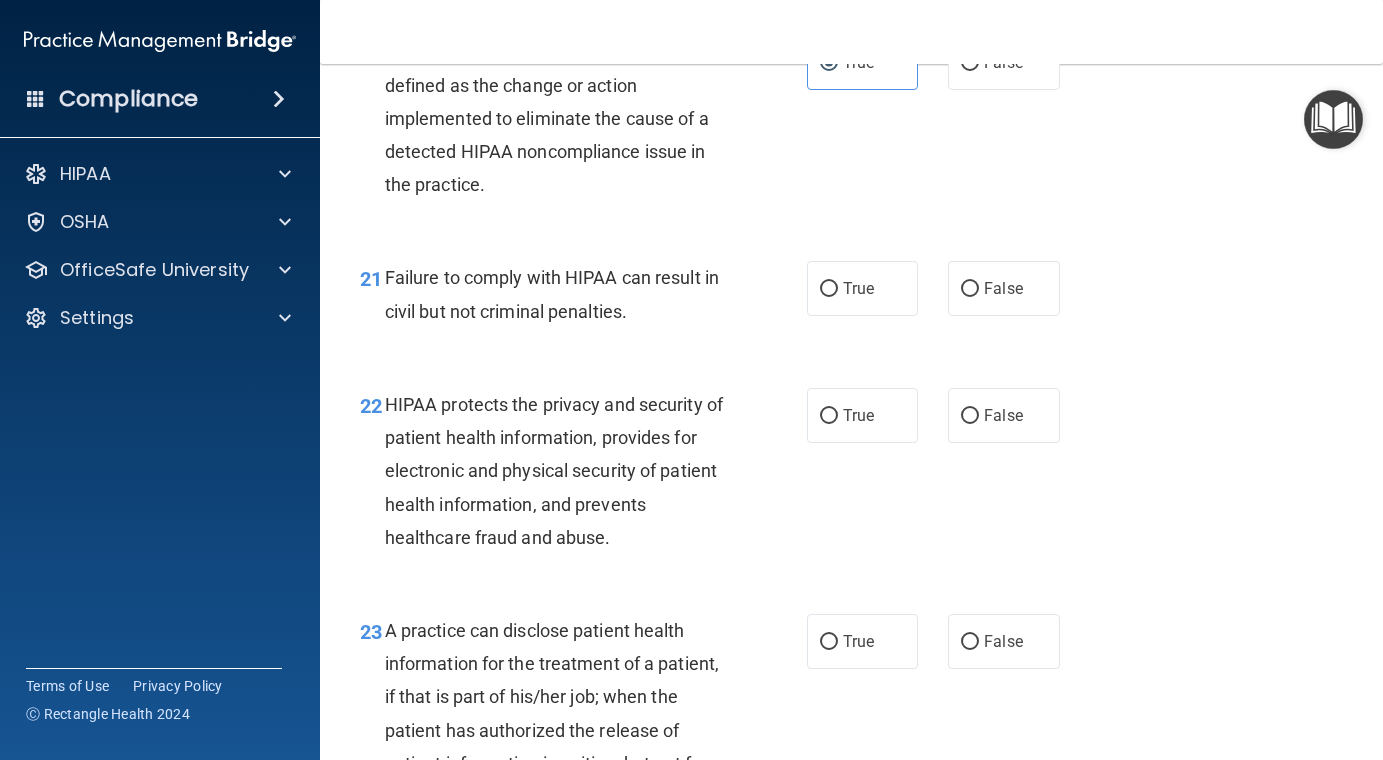 scroll, scrollTop: 3714, scrollLeft: 0, axis: vertical 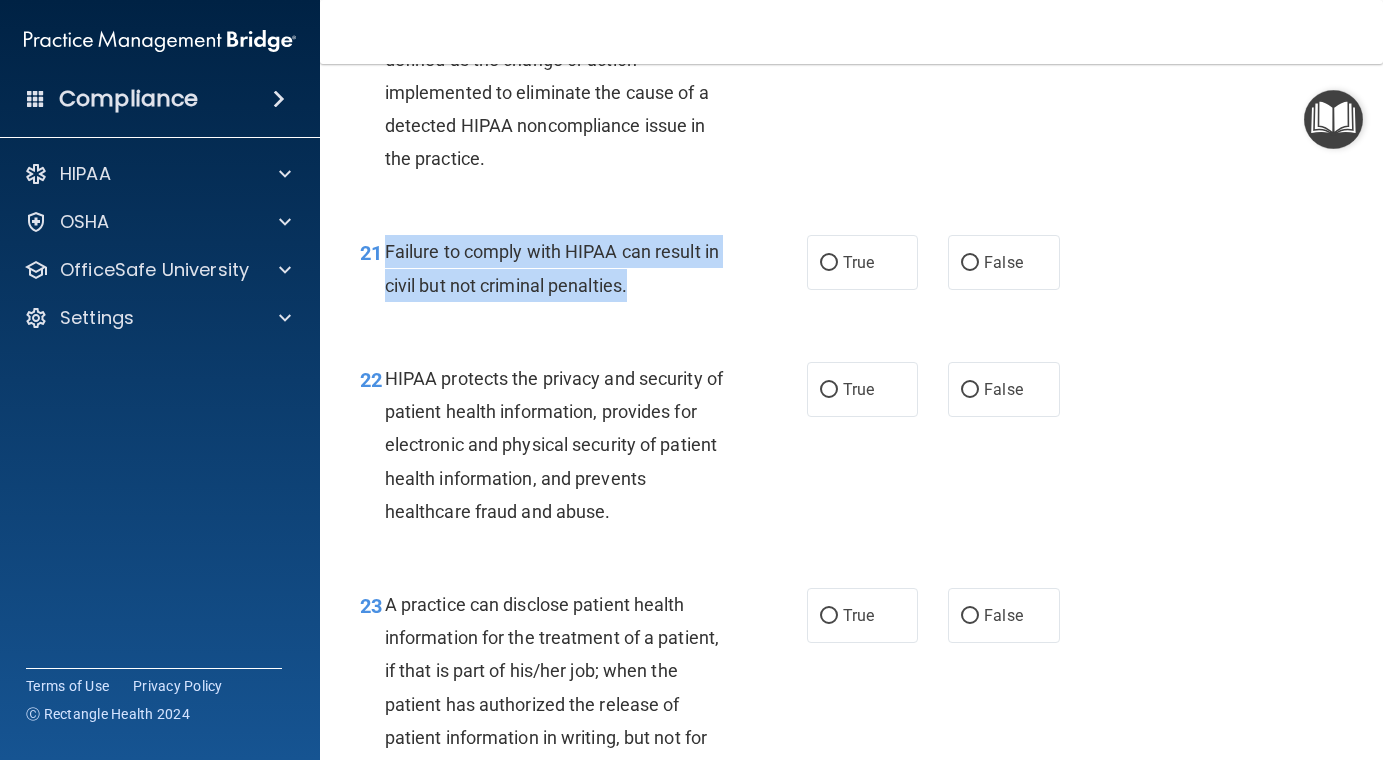 click on "21       Failure to comply with HIPAA can result in civil but not criminal penalties." at bounding box center [583, 273] 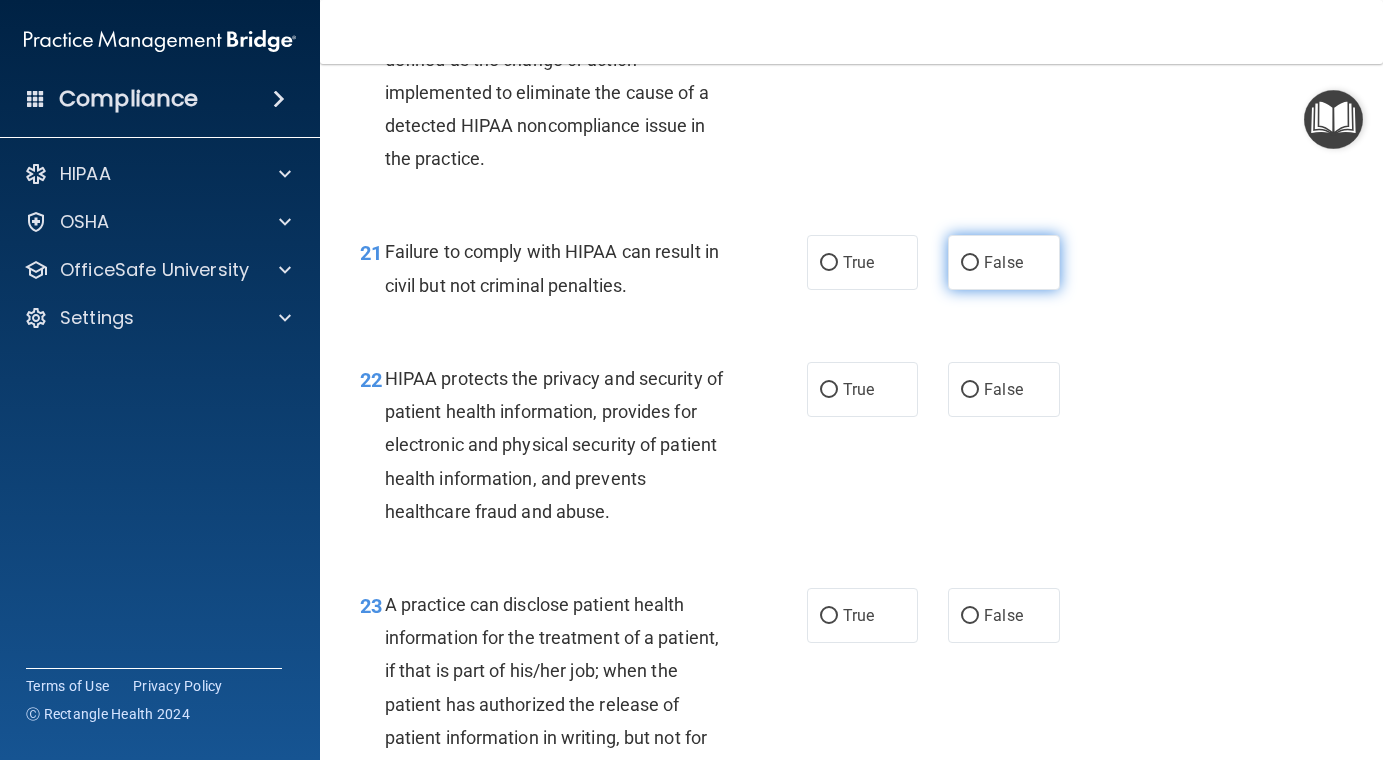 click on "False" at bounding box center [1003, 262] 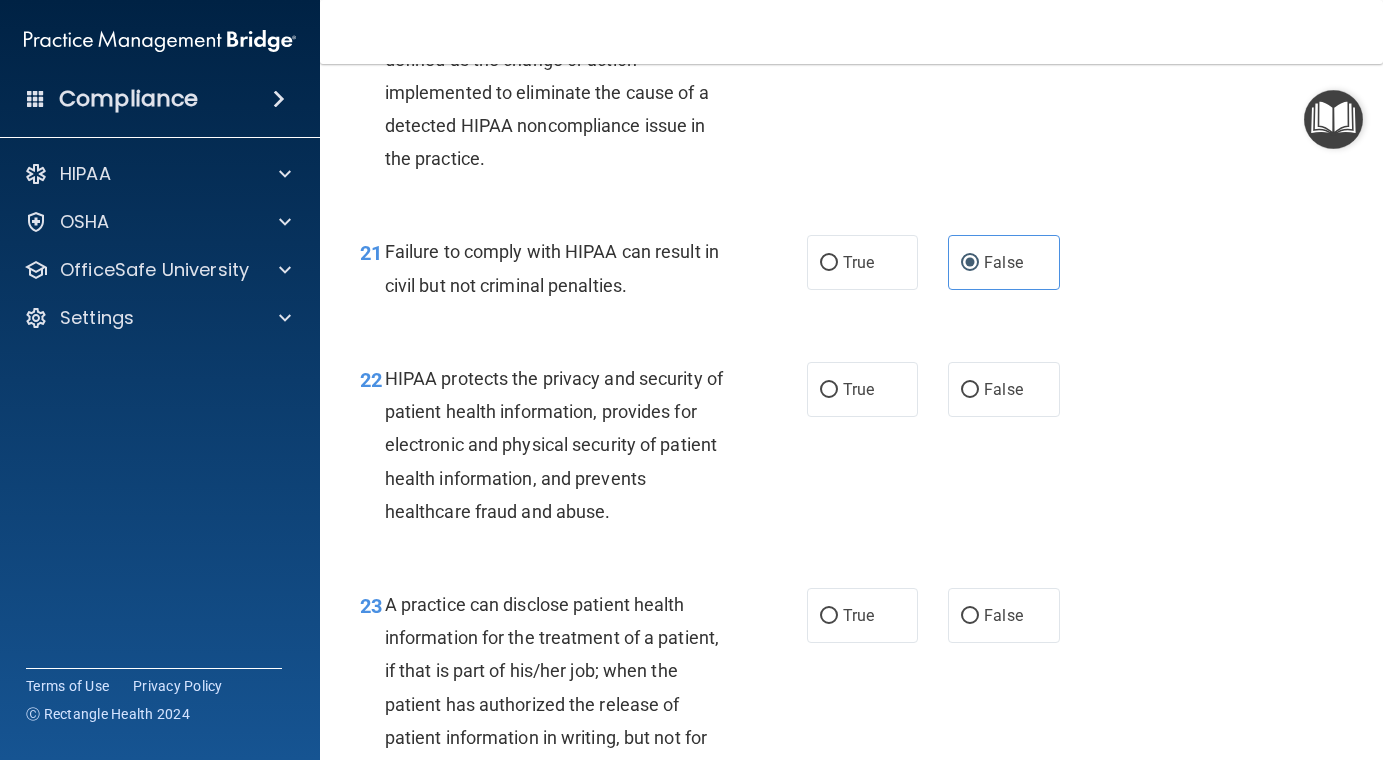 scroll, scrollTop: 3930, scrollLeft: 0, axis: vertical 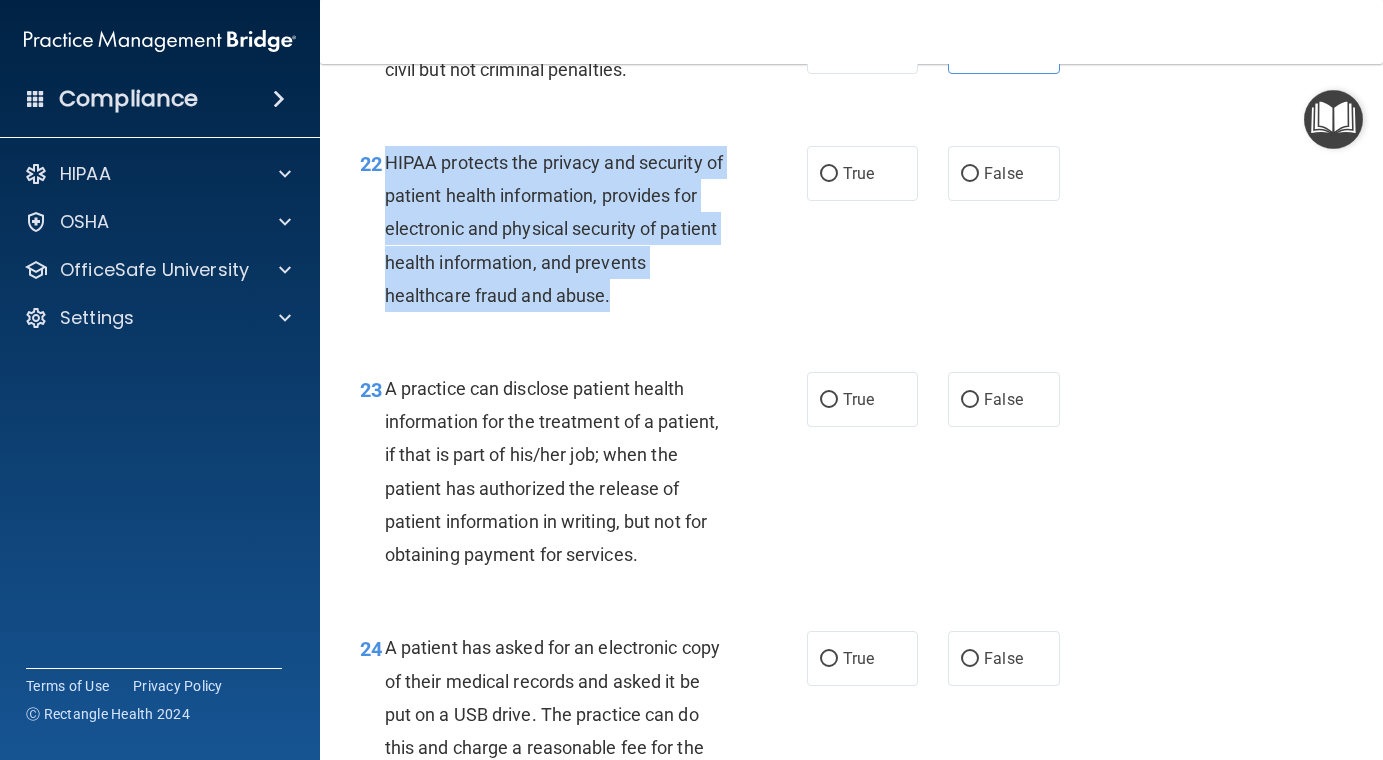drag, startPoint x: 648, startPoint y: 299, endPoint x: 384, endPoint y: 162, distance: 297.43066 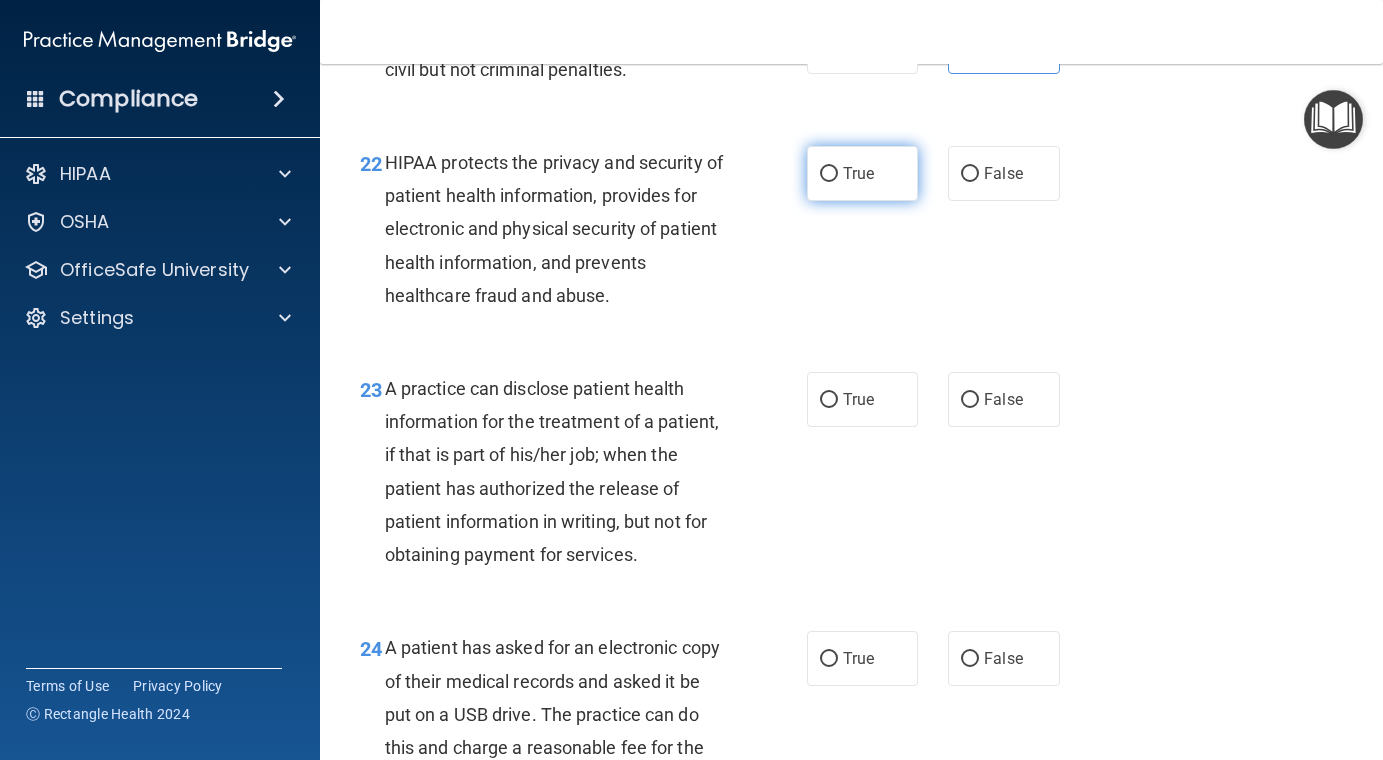 click on "True" at bounding box center (863, 173) 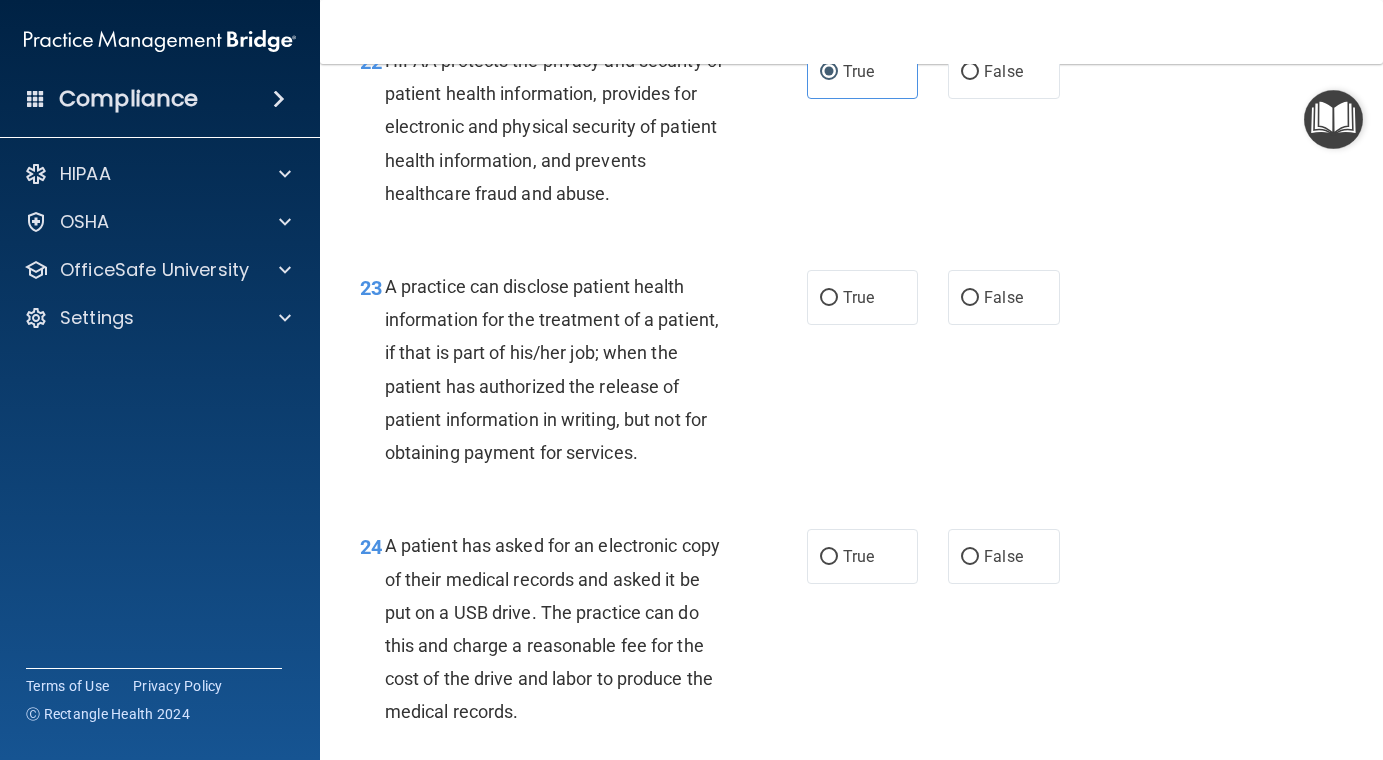 scroll, scrollTop: 4049, scrollLeft: 0, axis: vertical 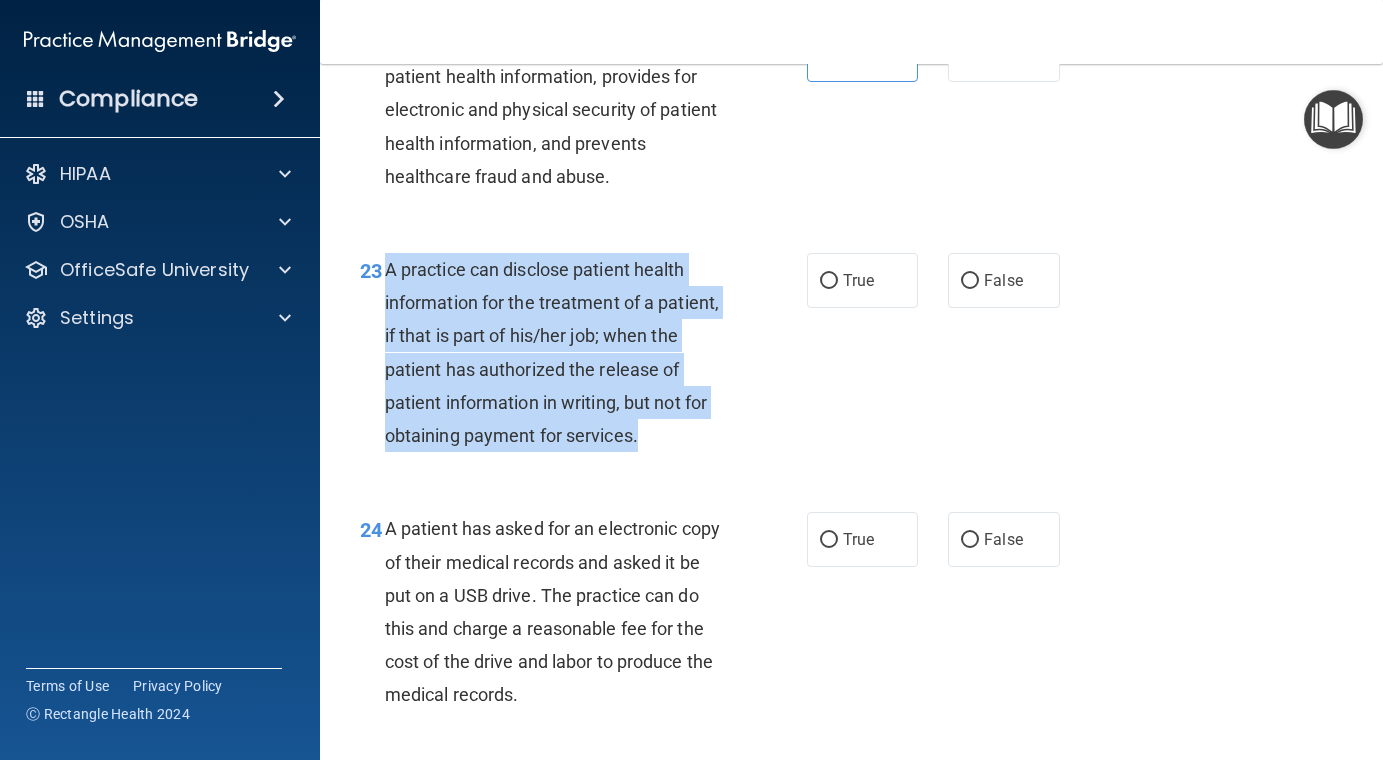 drag, startPoint x: 645, startPoint y: 441, endPoint x: 387, endPoint y: 275, distance: 306.78983 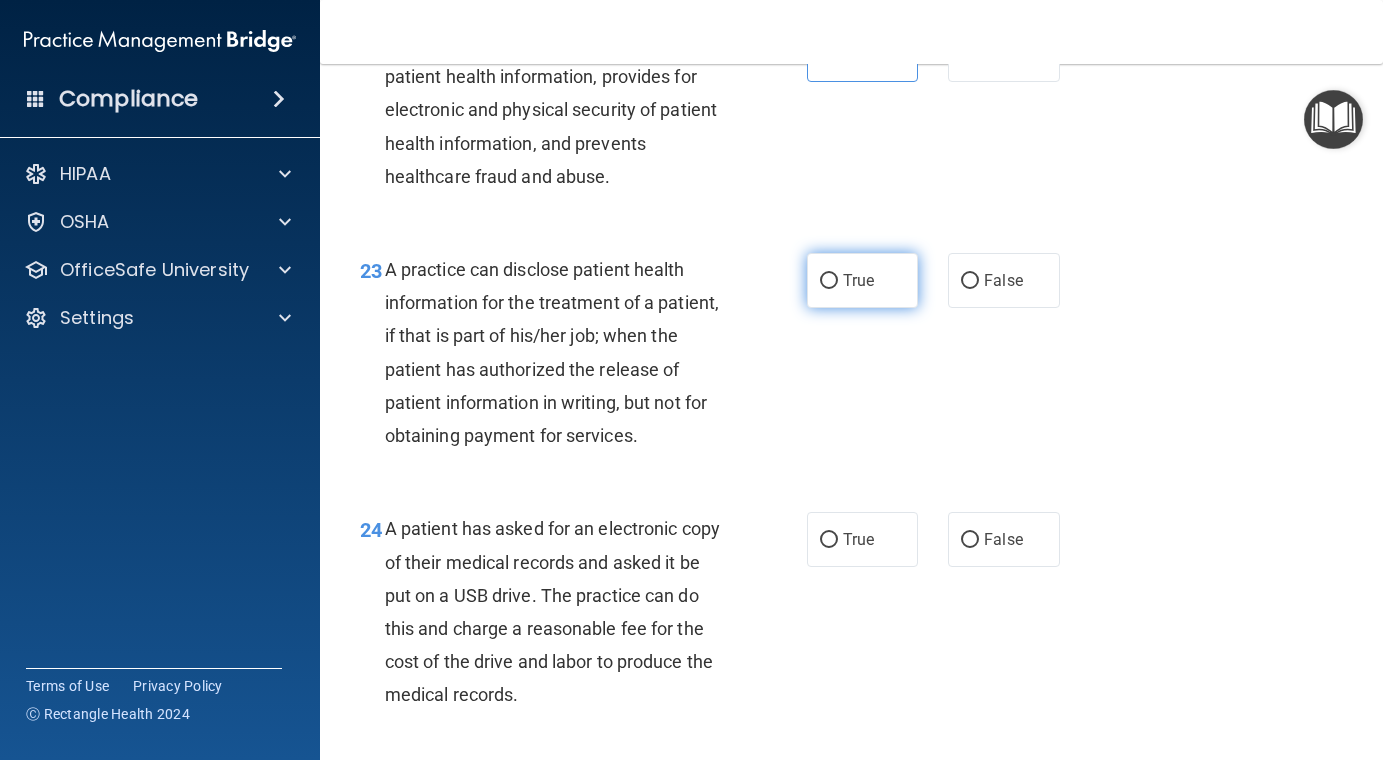 click on "True" at bounding box center [858, 280] 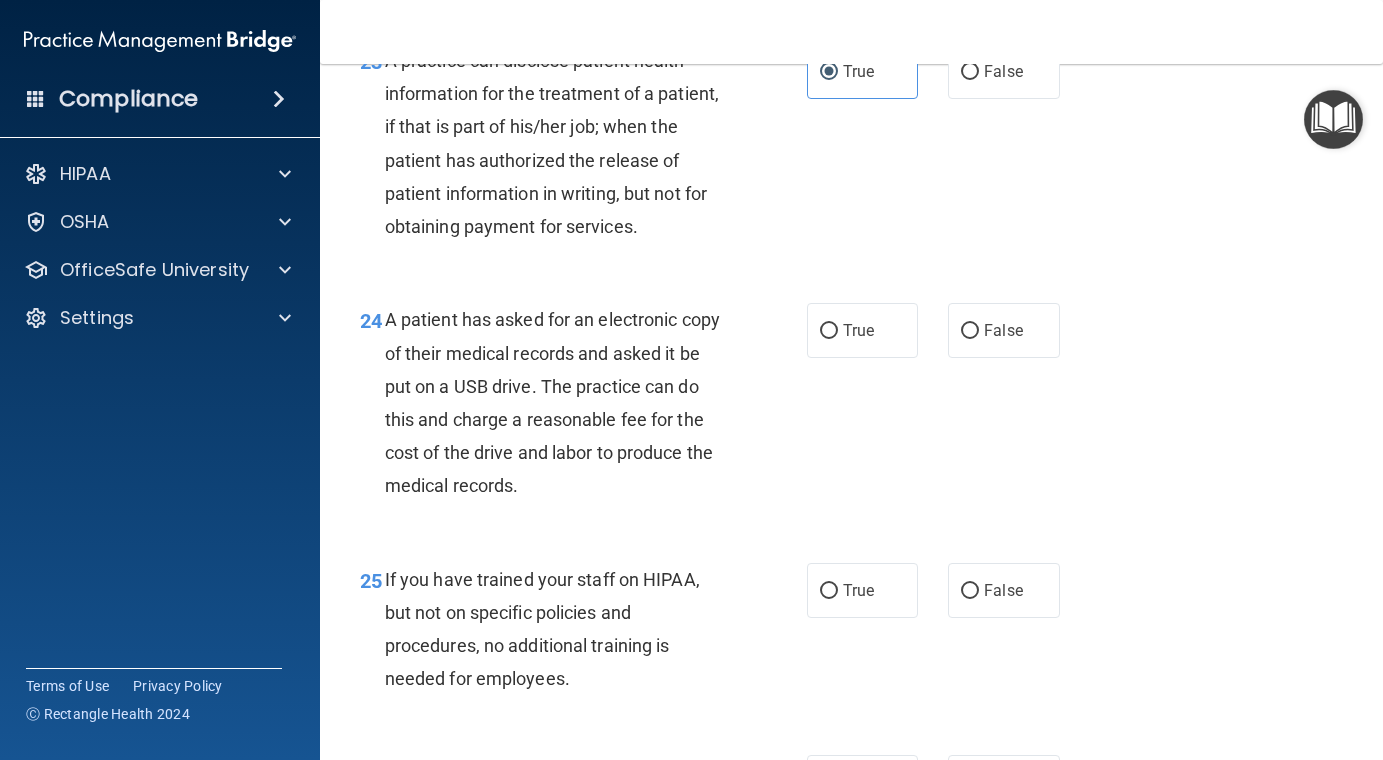 scroll, scrollTop: 4260, scrollLeft: 0, axis: vertical 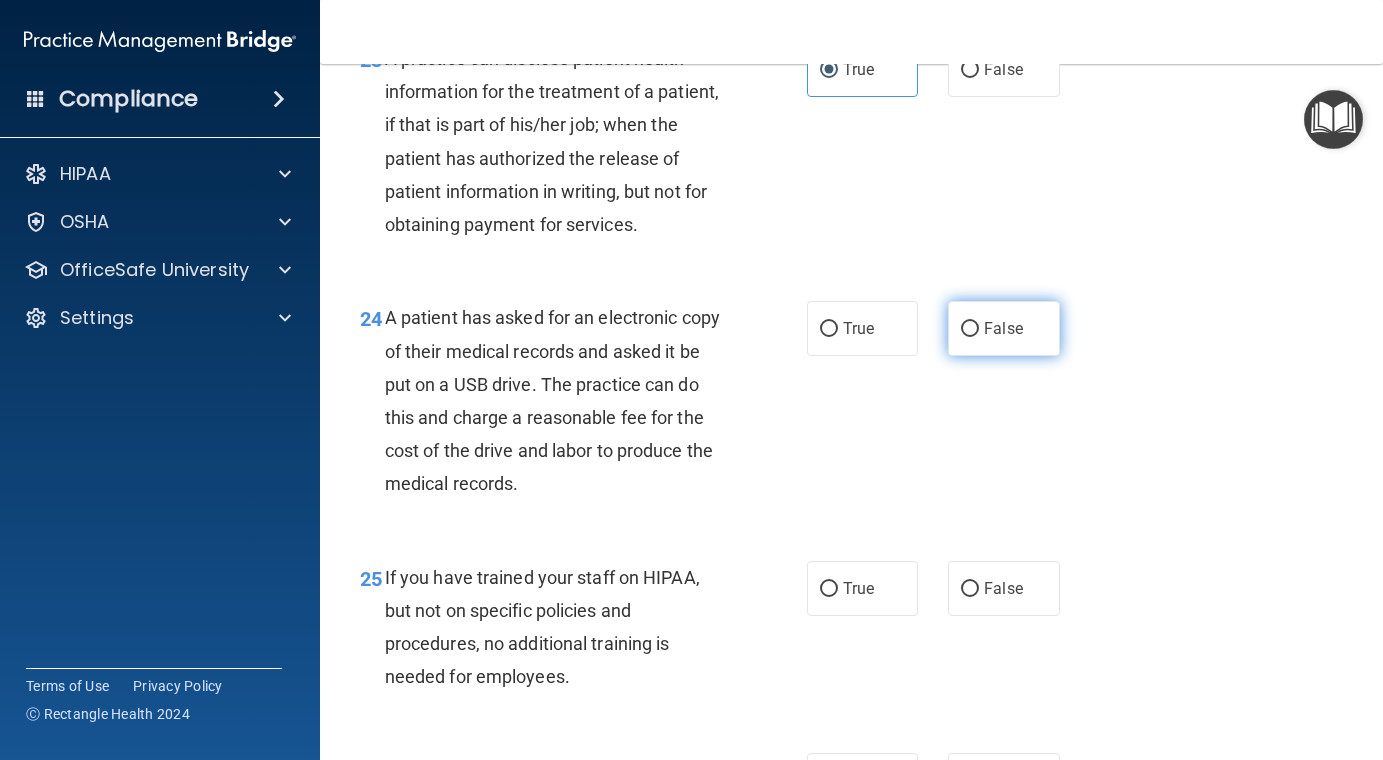 click on "False" at bounding box center (1004, 328) 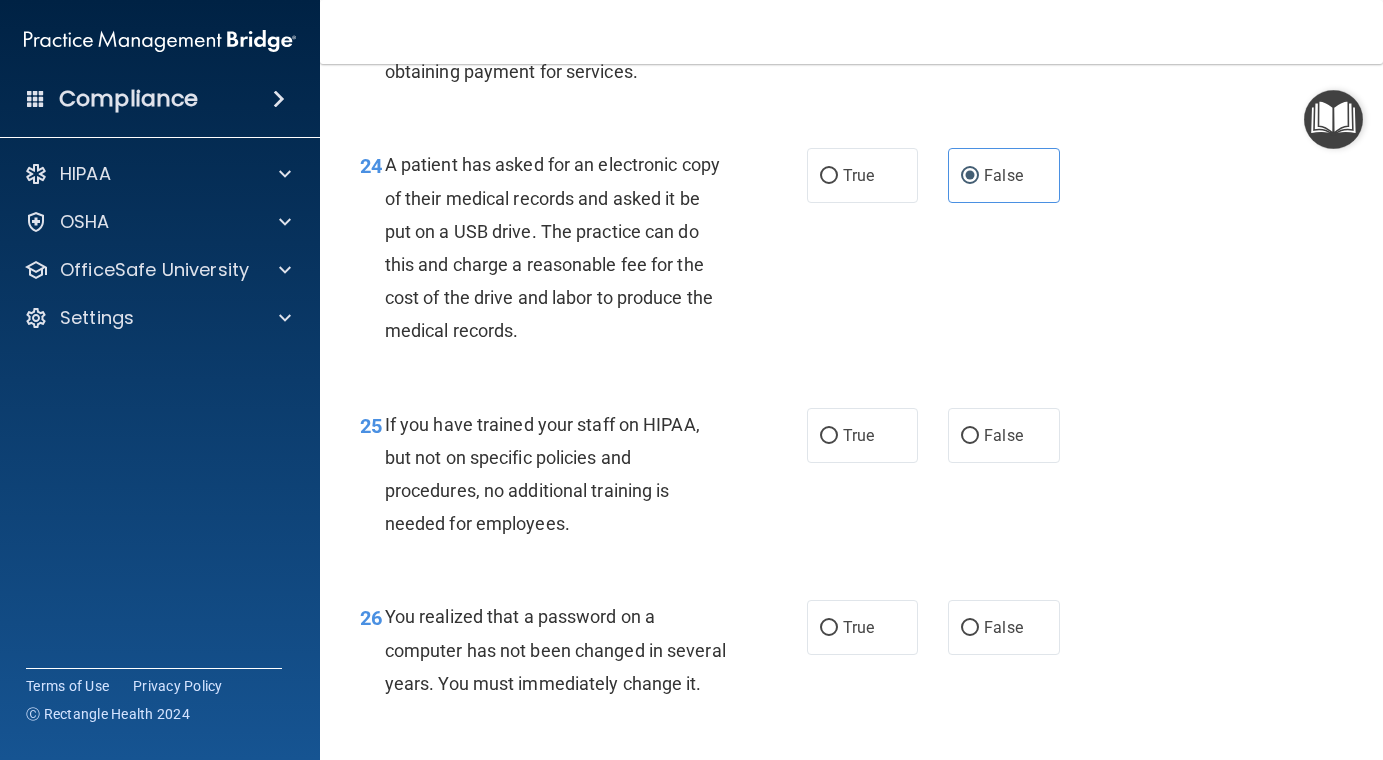 scroll, scrollTop: 4417, scrollLeft: 0, axis: vertical 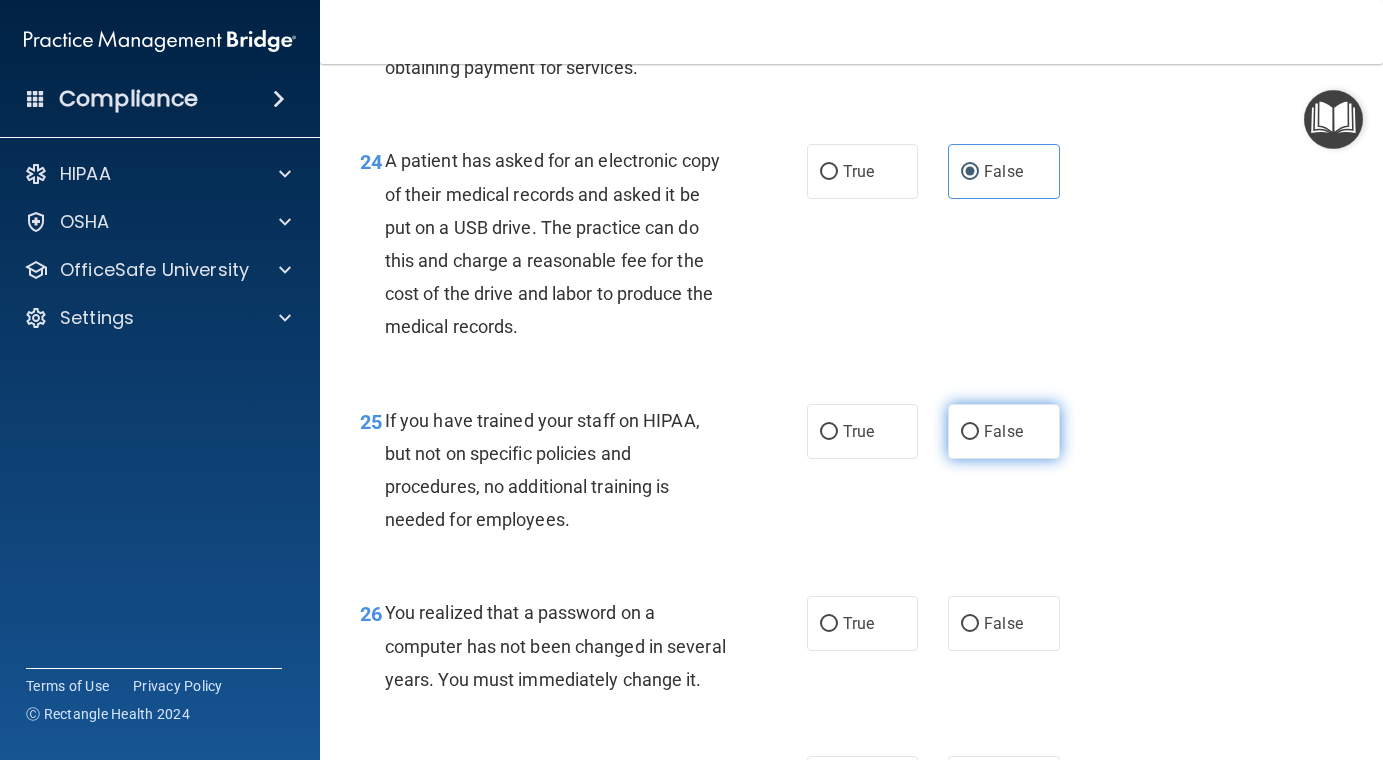 click on "False" at bounding box center [1004, 431] 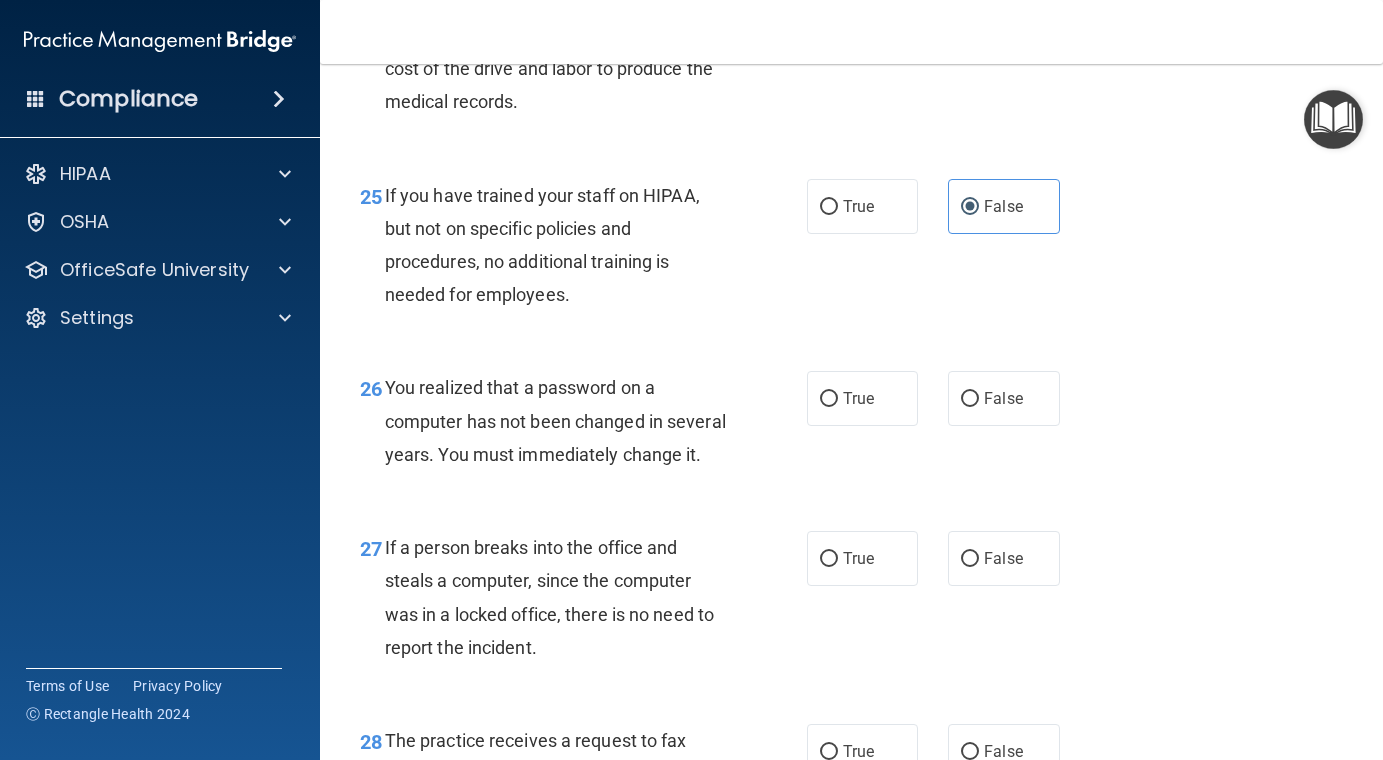 scroll, scrollTop: 4644, scrollLeft: 0, axis: vertical 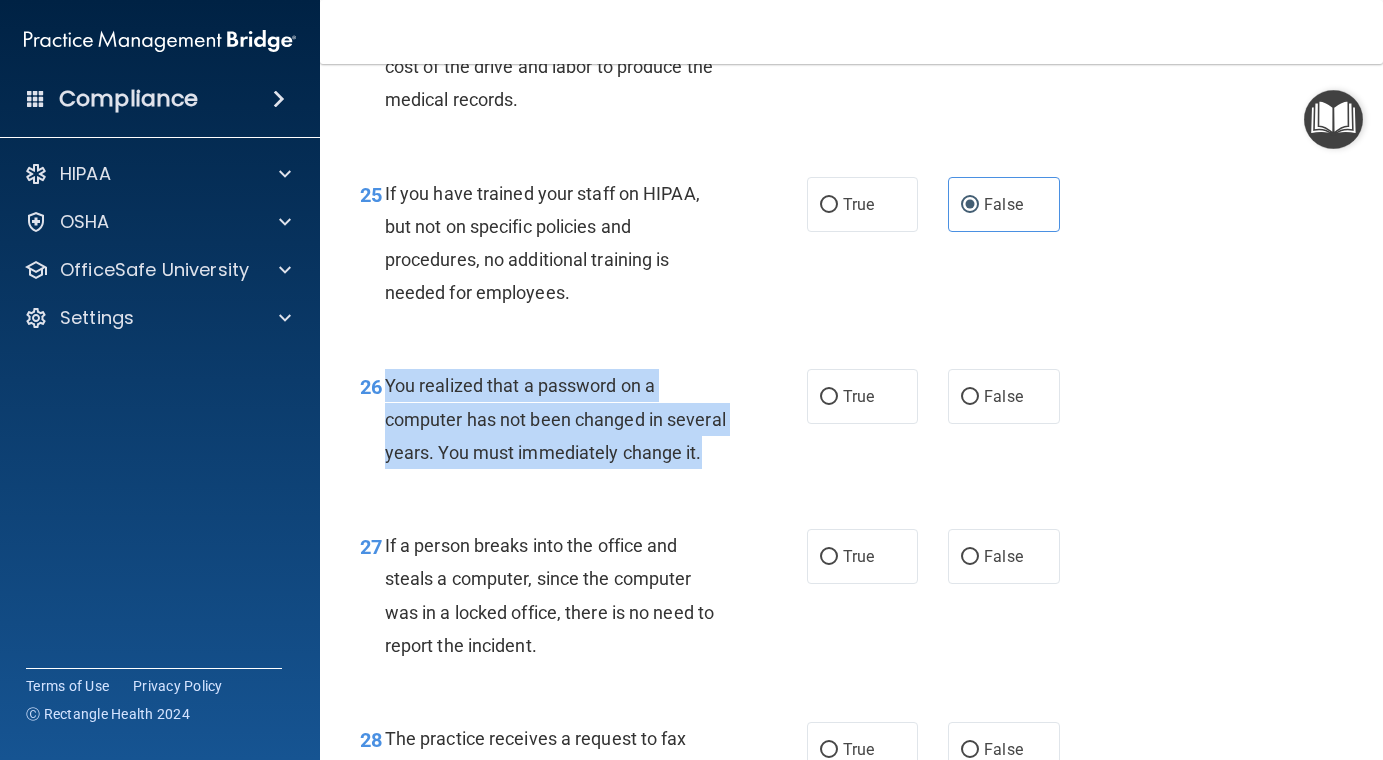 drag, startPoint x: 727, startPoint y: 457, endPoint x: 389, endPoint y: 390, distance: 344.57654 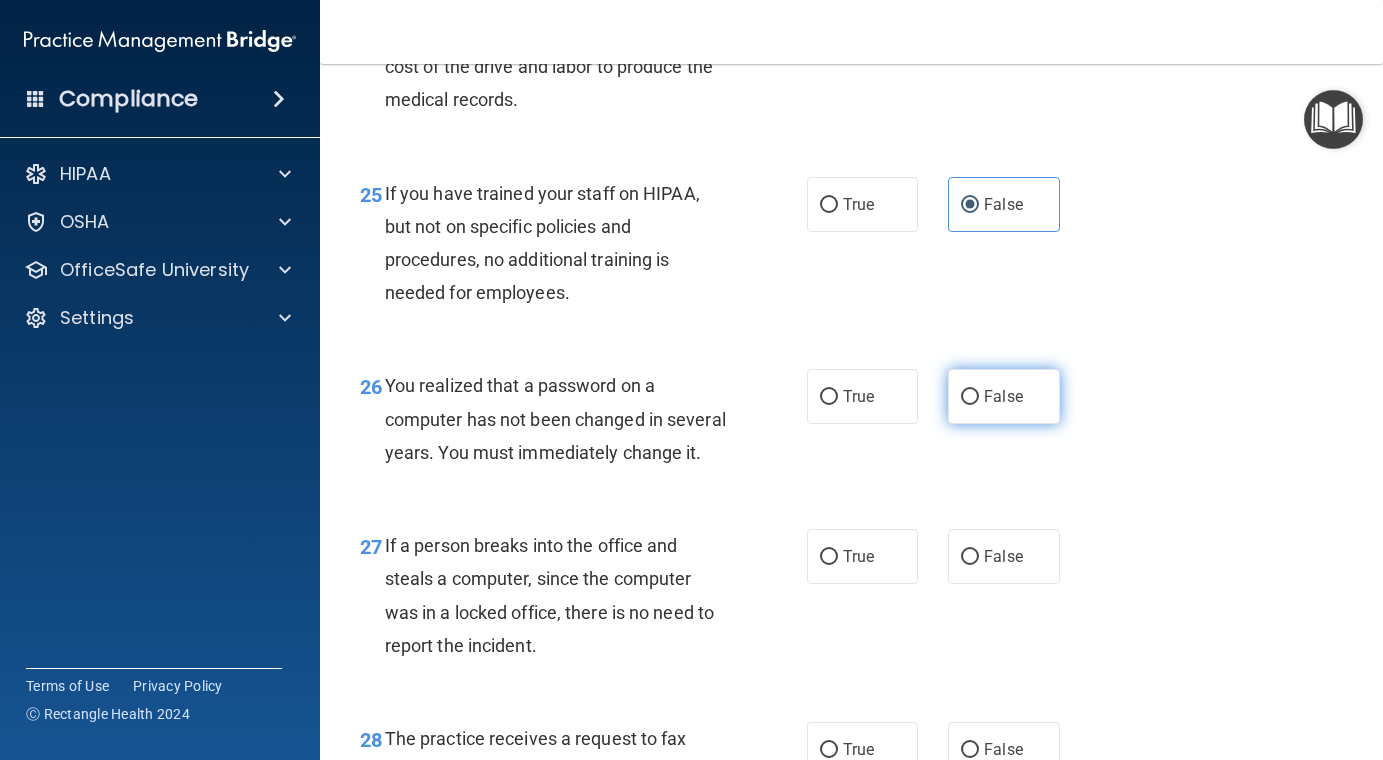 click on "False" at bounding box center [1004, 396] 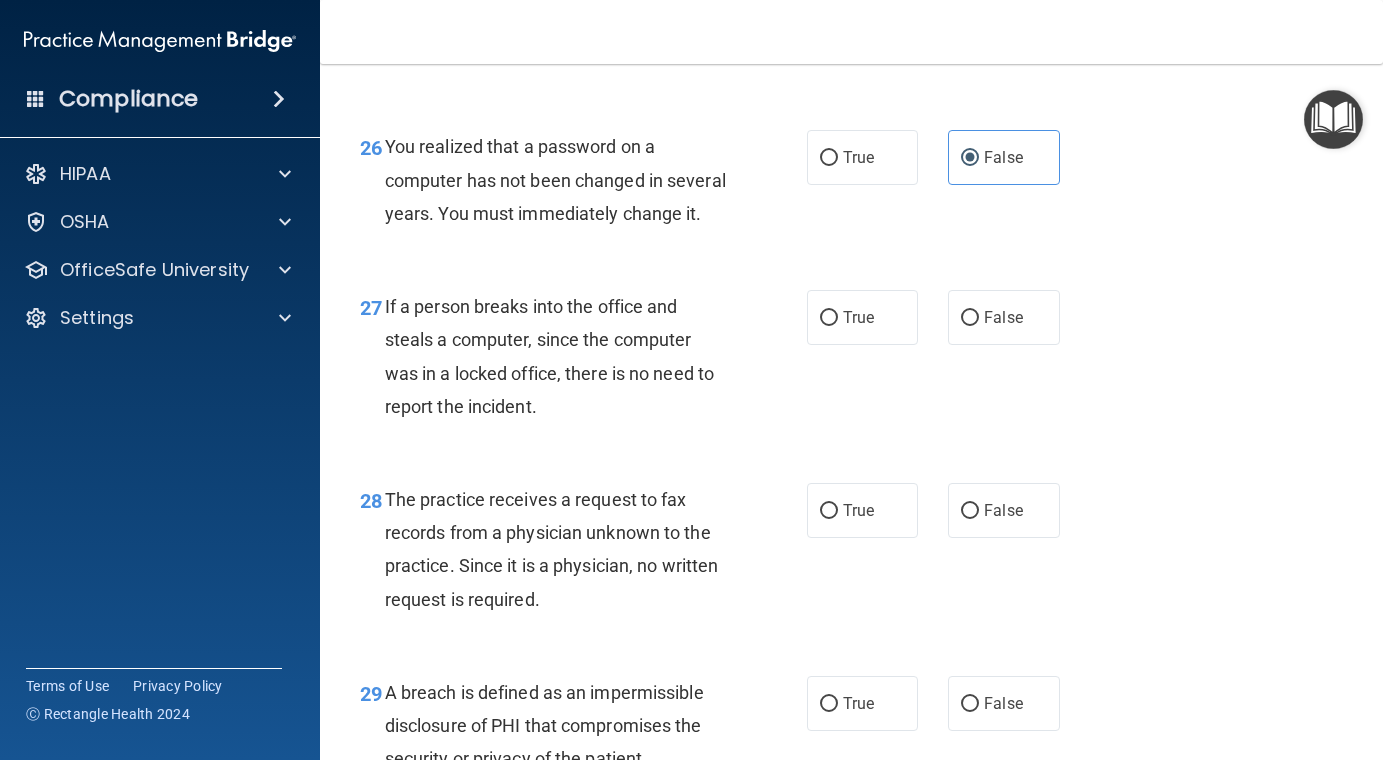 scroll, scrollTop: 4922, scrollLeft: 0, axis: vertical 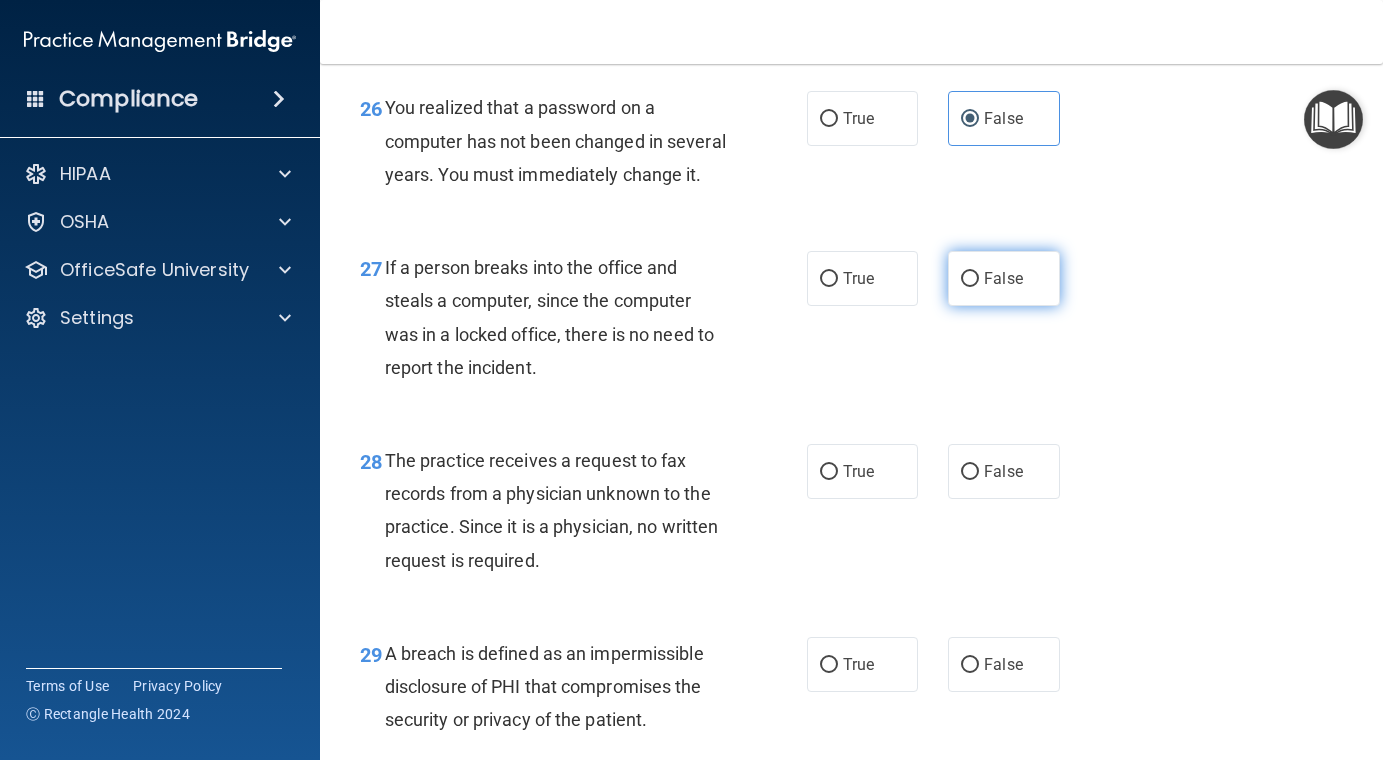 click on "False" at bounding box center (1004, 278) 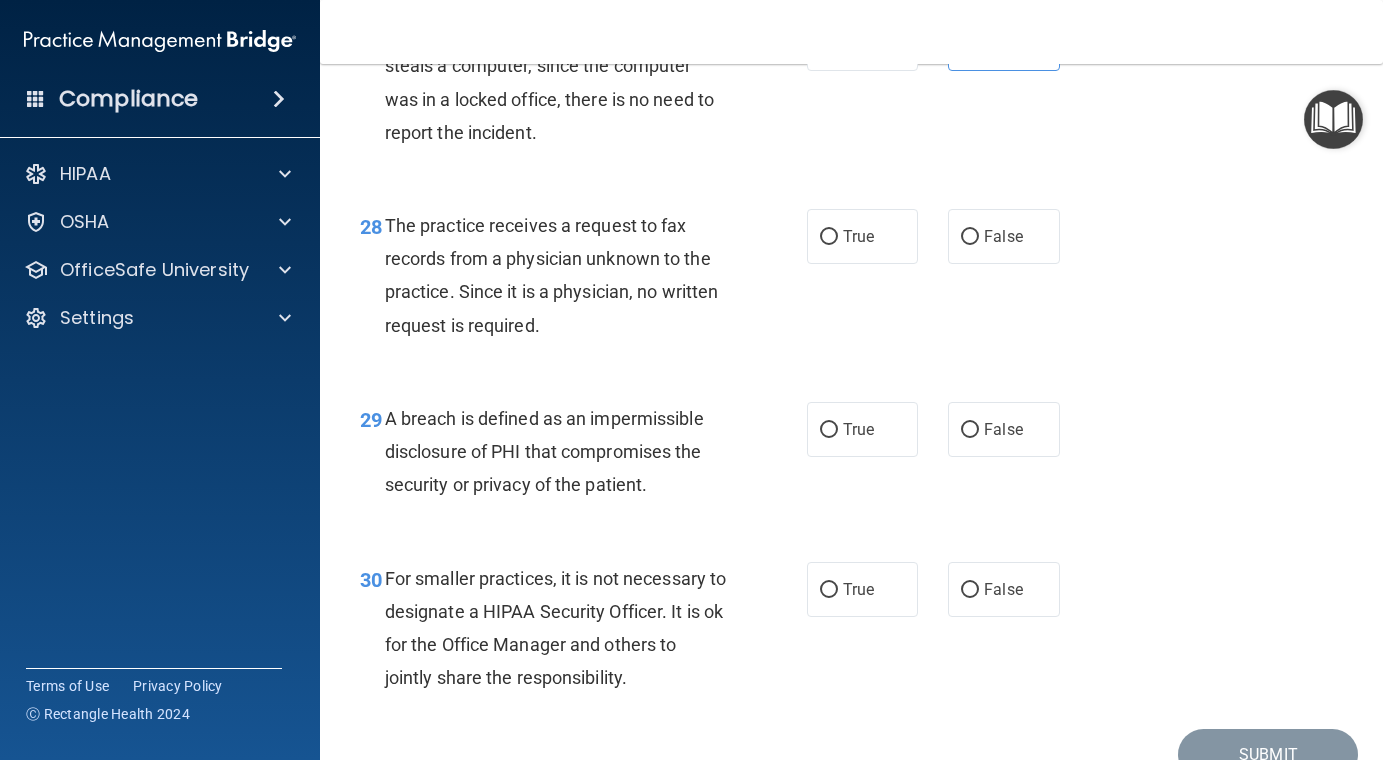 scroll, scrollTop: 5166, scrollLeft: 0, axis: vertical 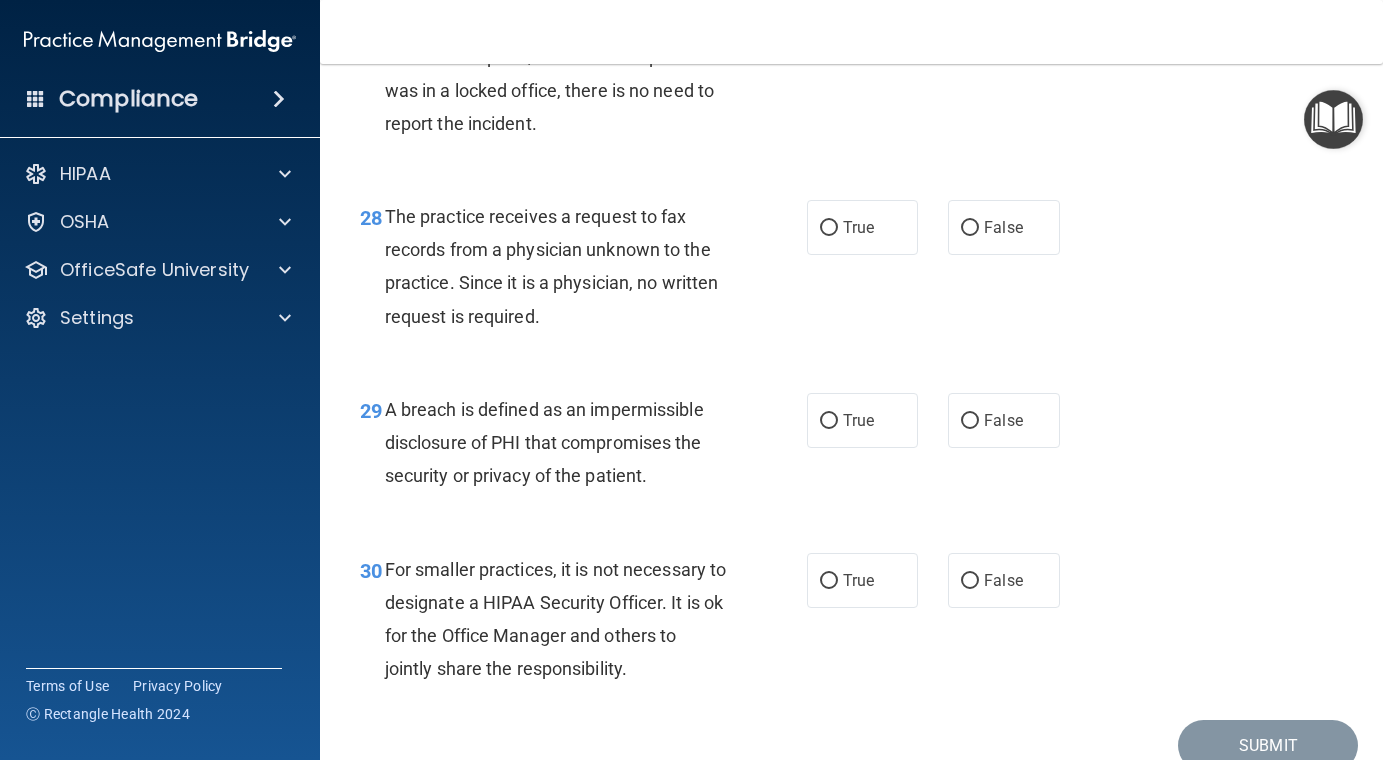 click on "28       The practice receives a request to fax records from a physician unknown to the practice.  Since it is a physician, no written request is required.                 True           False" at bounding box center [851, 271] 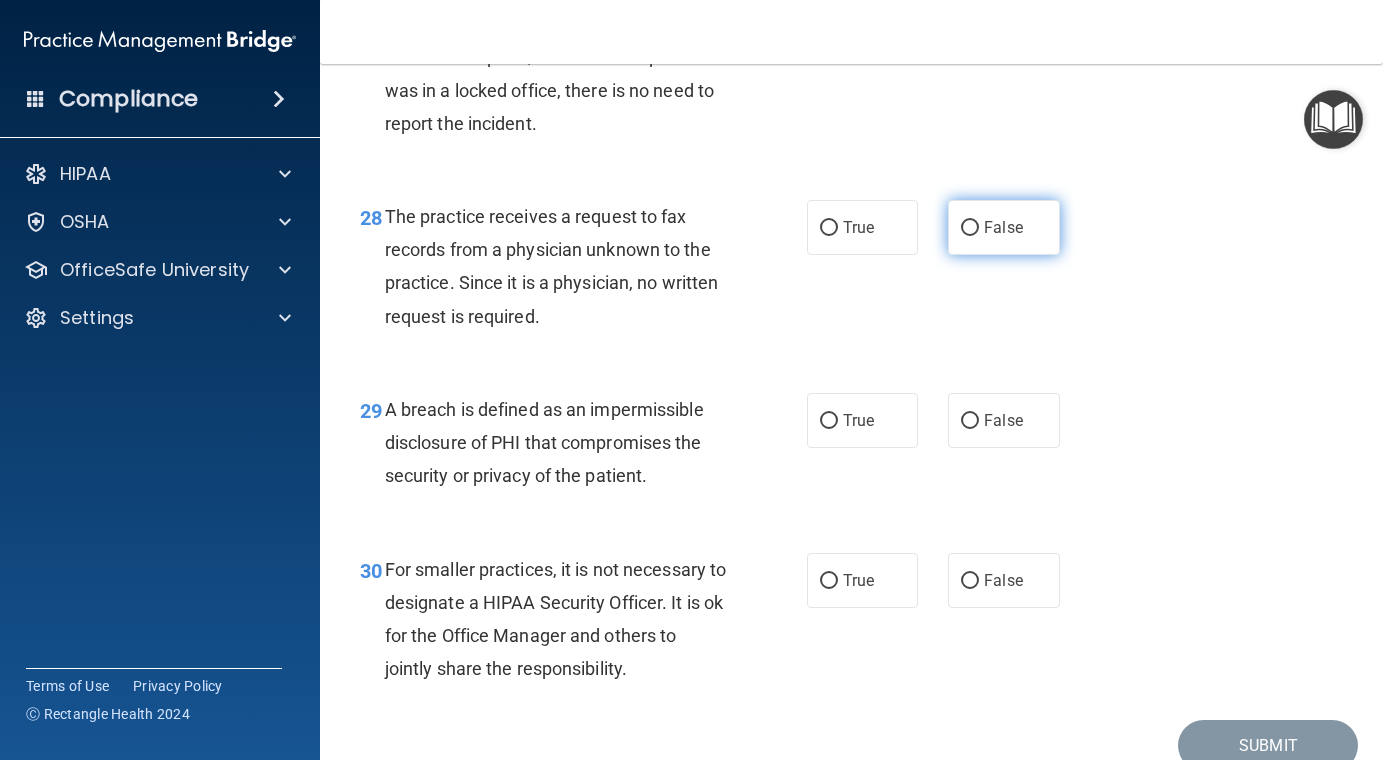 click on "False" at bounding box center (1004, 227) 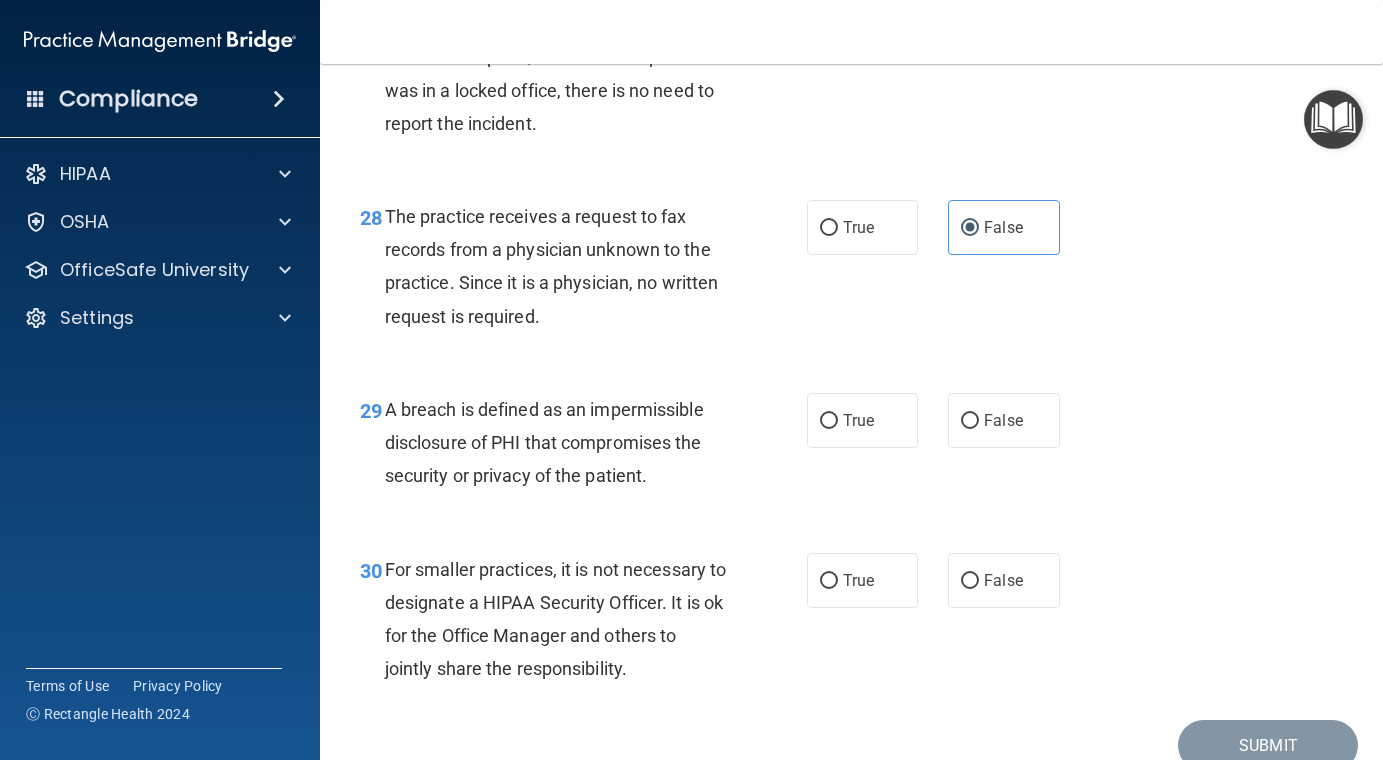 scroll, scrollTop: 5258, scrollLeft: 0, axis: vertical 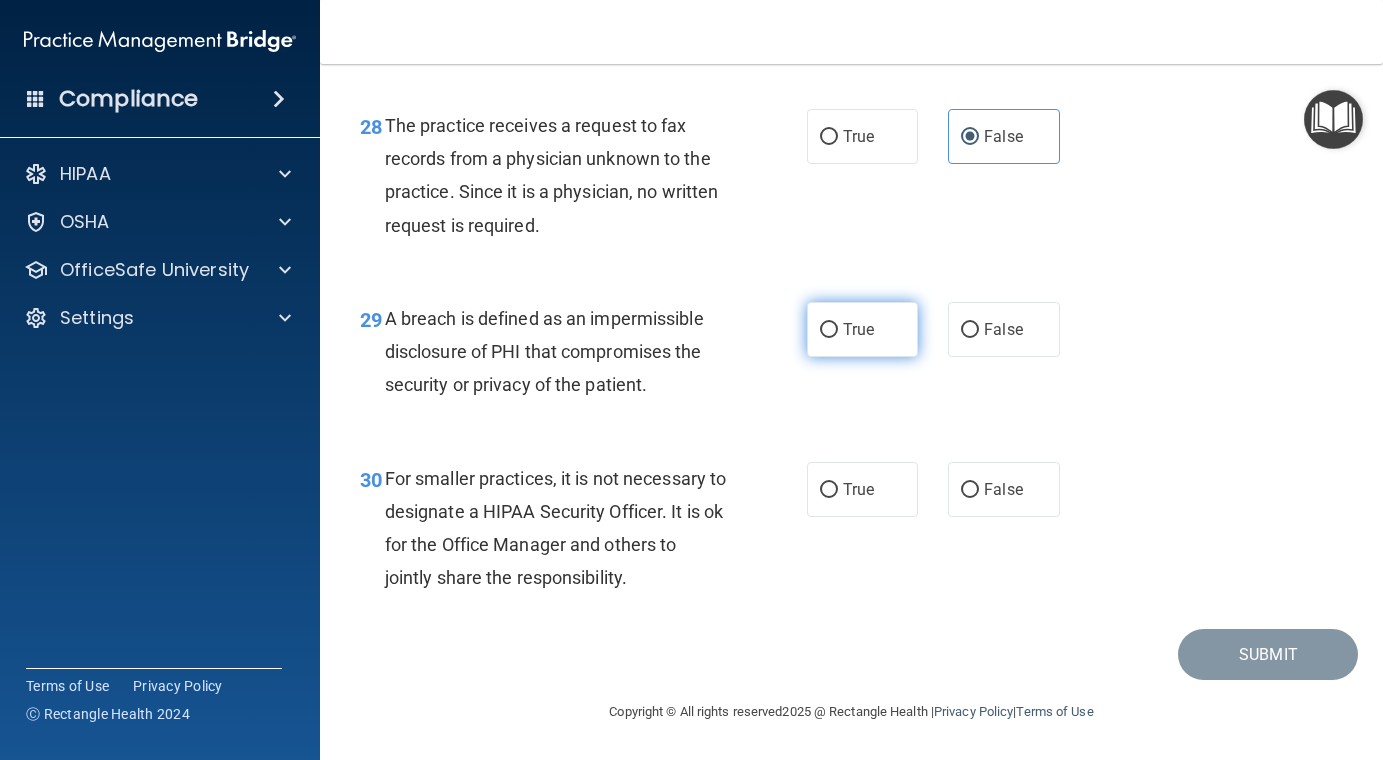 click on "True" at bounding box center [863, 329] 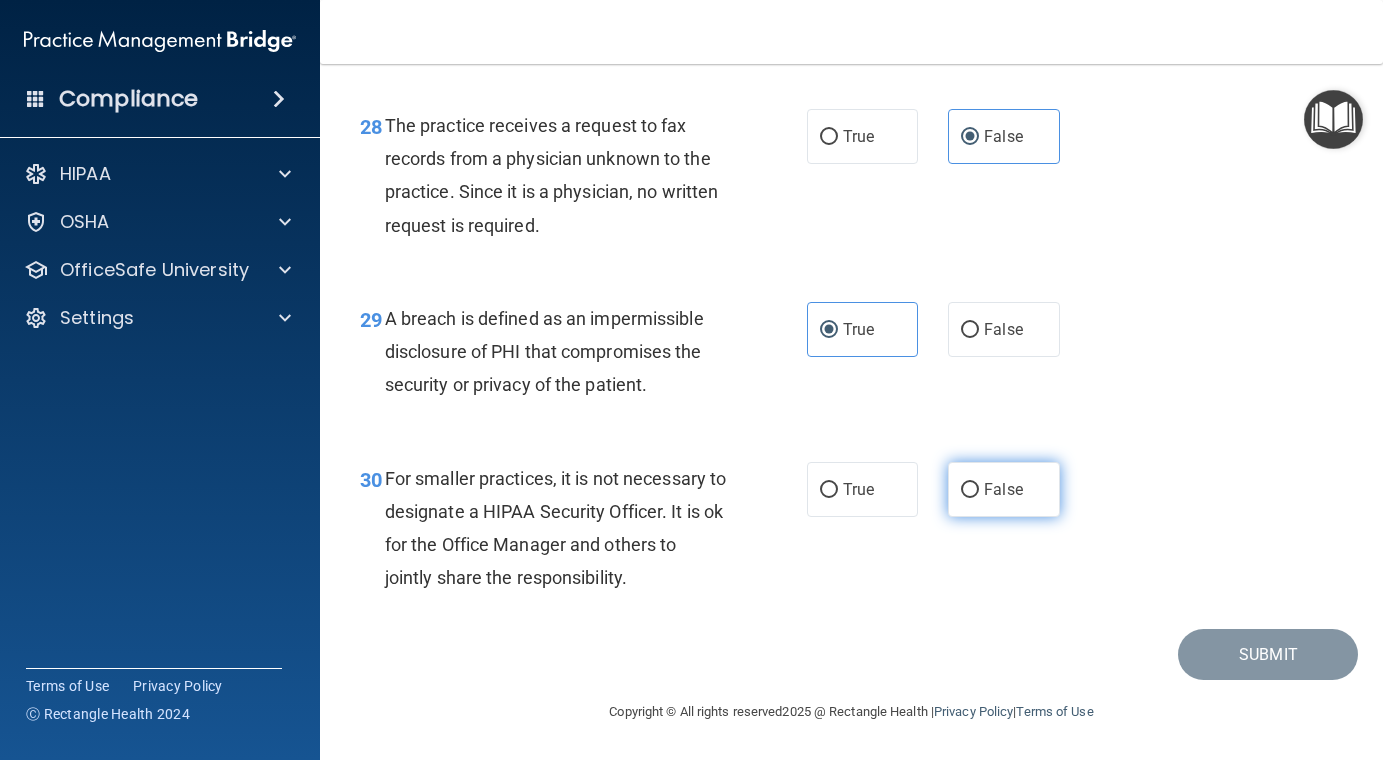 click on "False" at bounding box center [1003, 489] 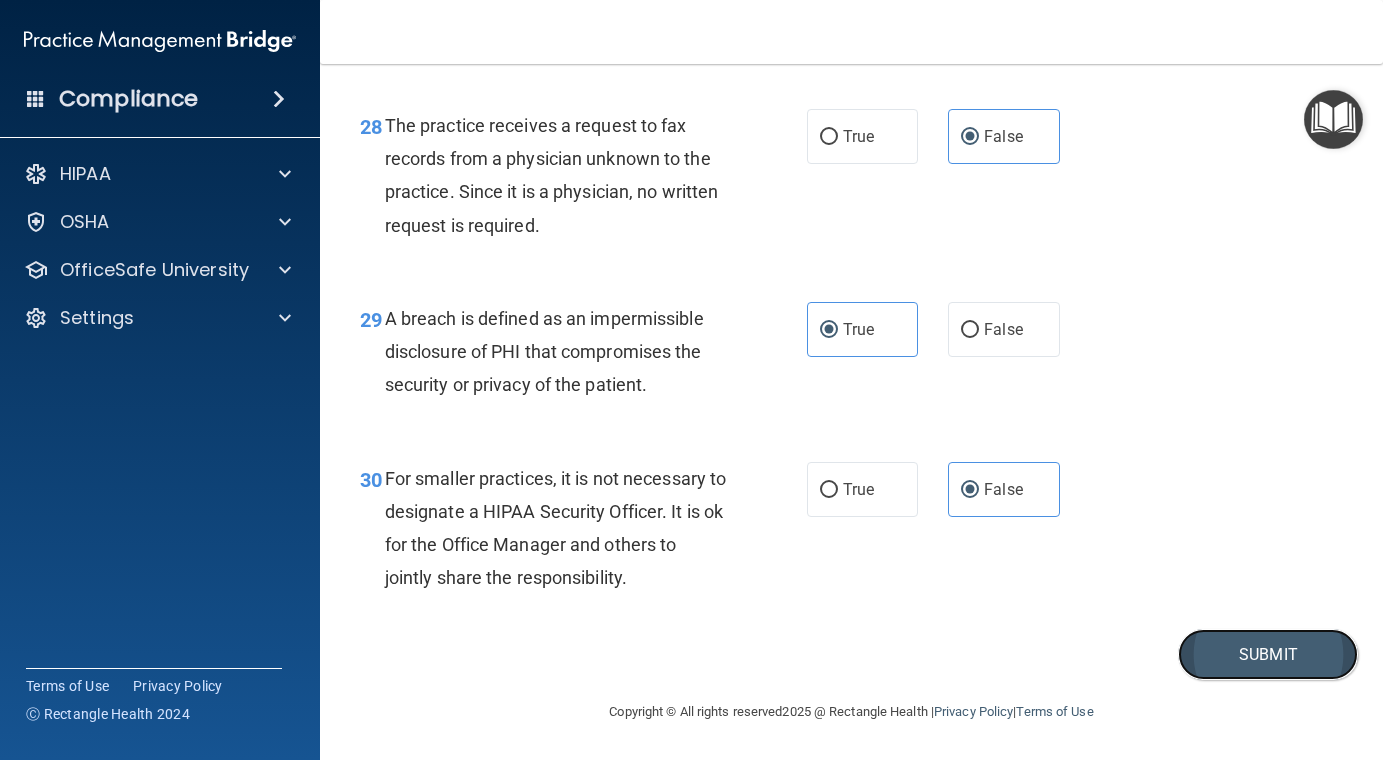 click on "Submit" at bounding box center [1268, 654] 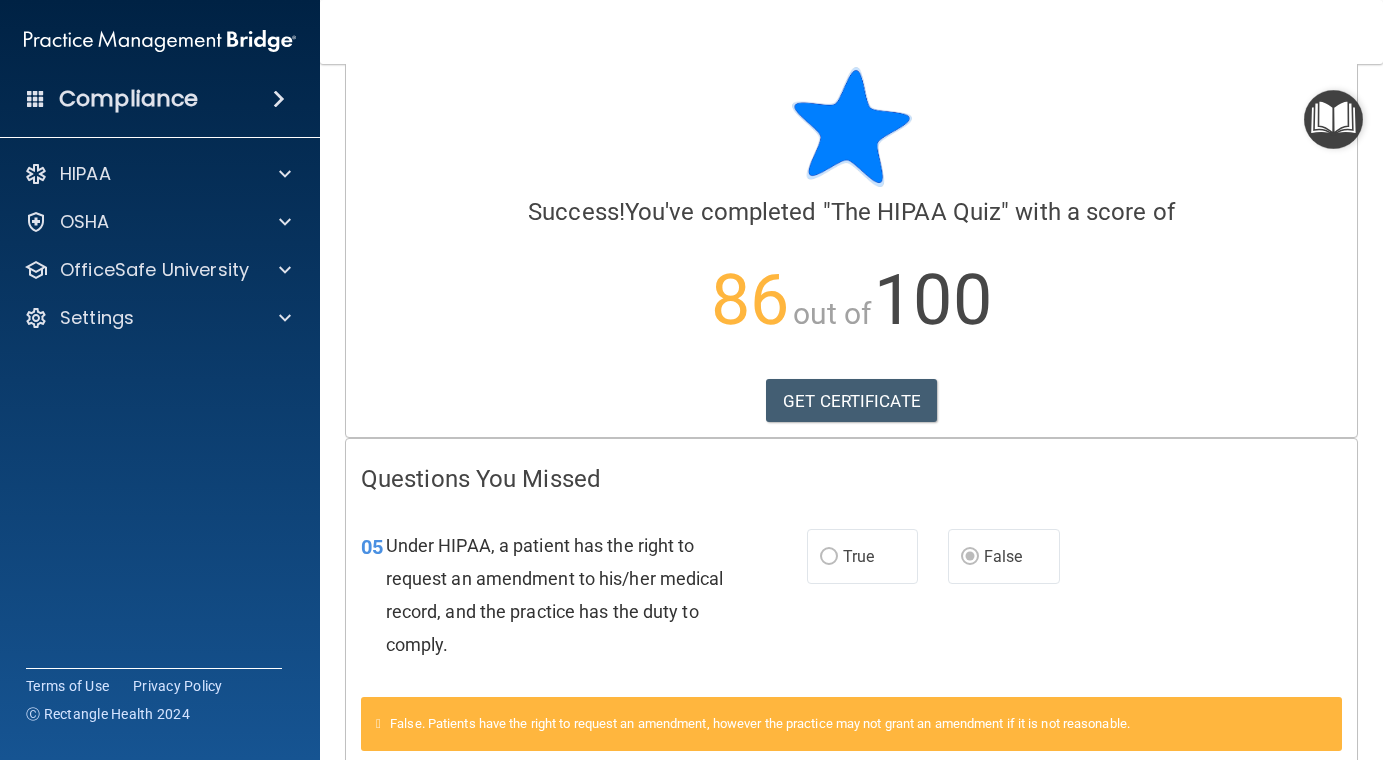 scroll, scrollTop: 0, scrollLeft: 0, axis: both 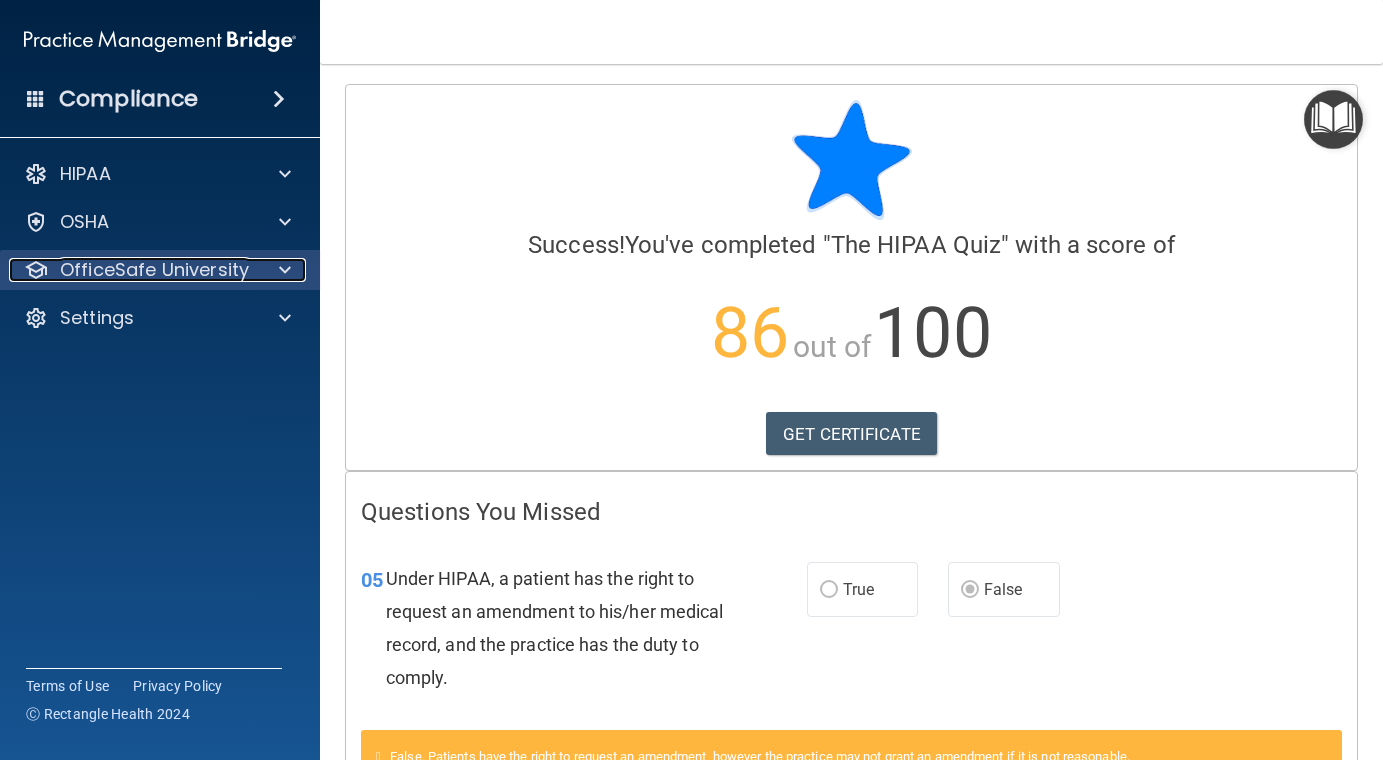 click on "OfficeSafe University" at bounding box center (154, 270) 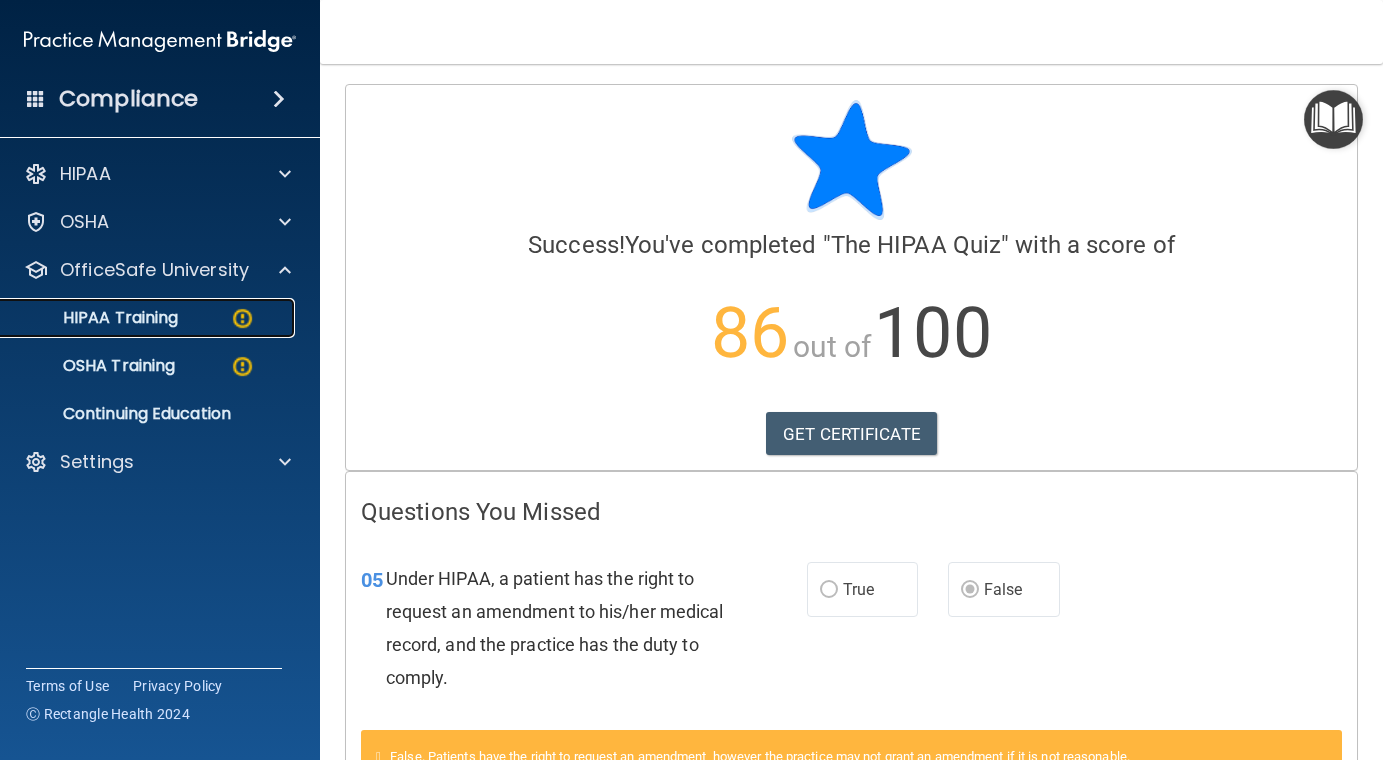 click at bounding box center (242, 318) 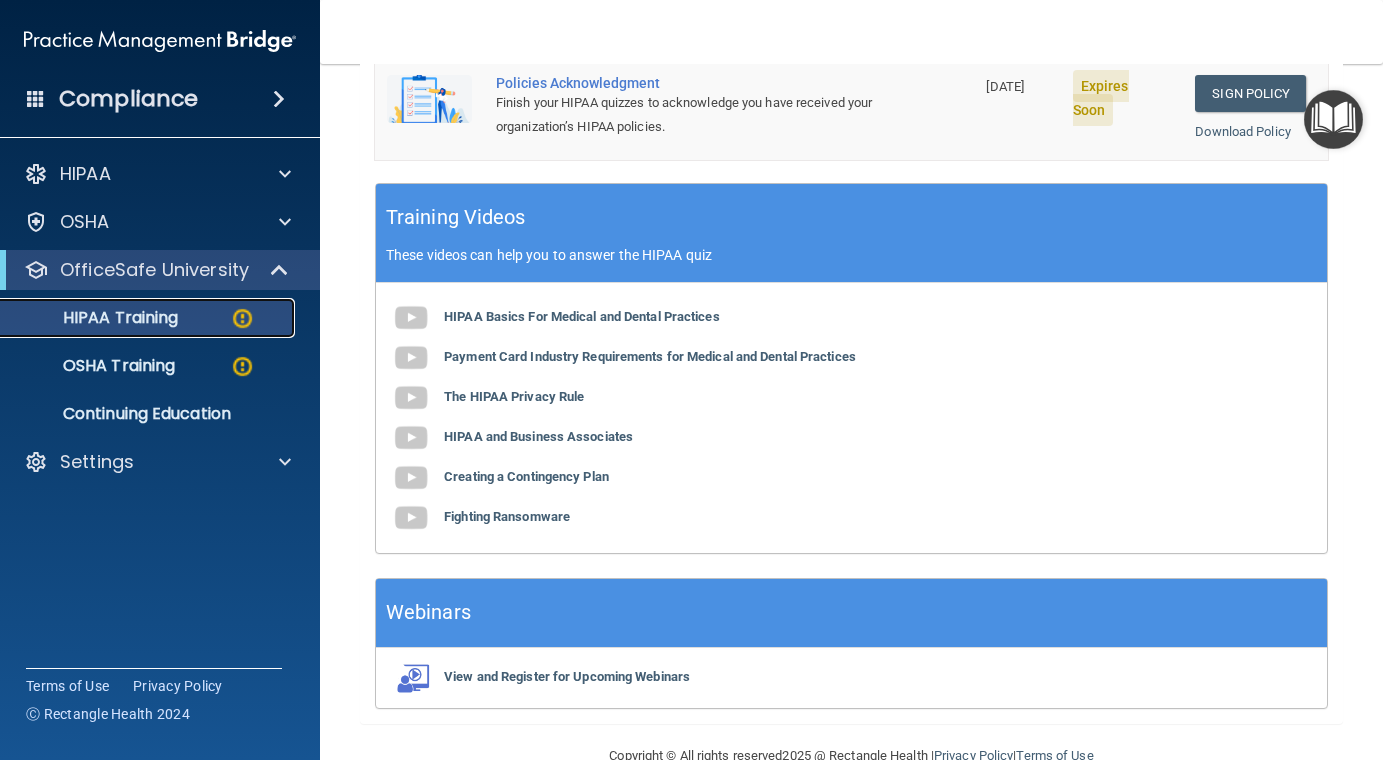 scroll, scrollTop: 813, scrollLeft: 0, axis: vertical 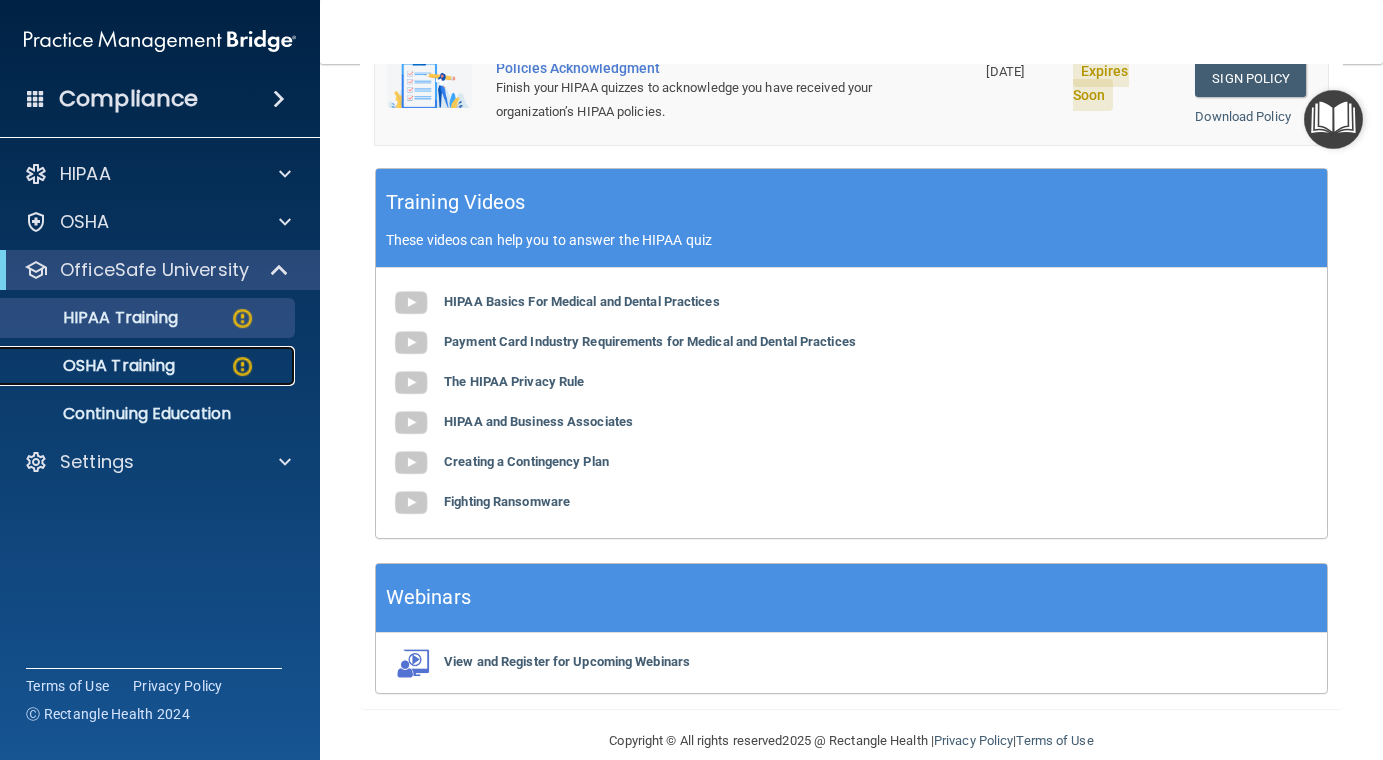 click on "OSHA Training" at bounding box center [149, 366] 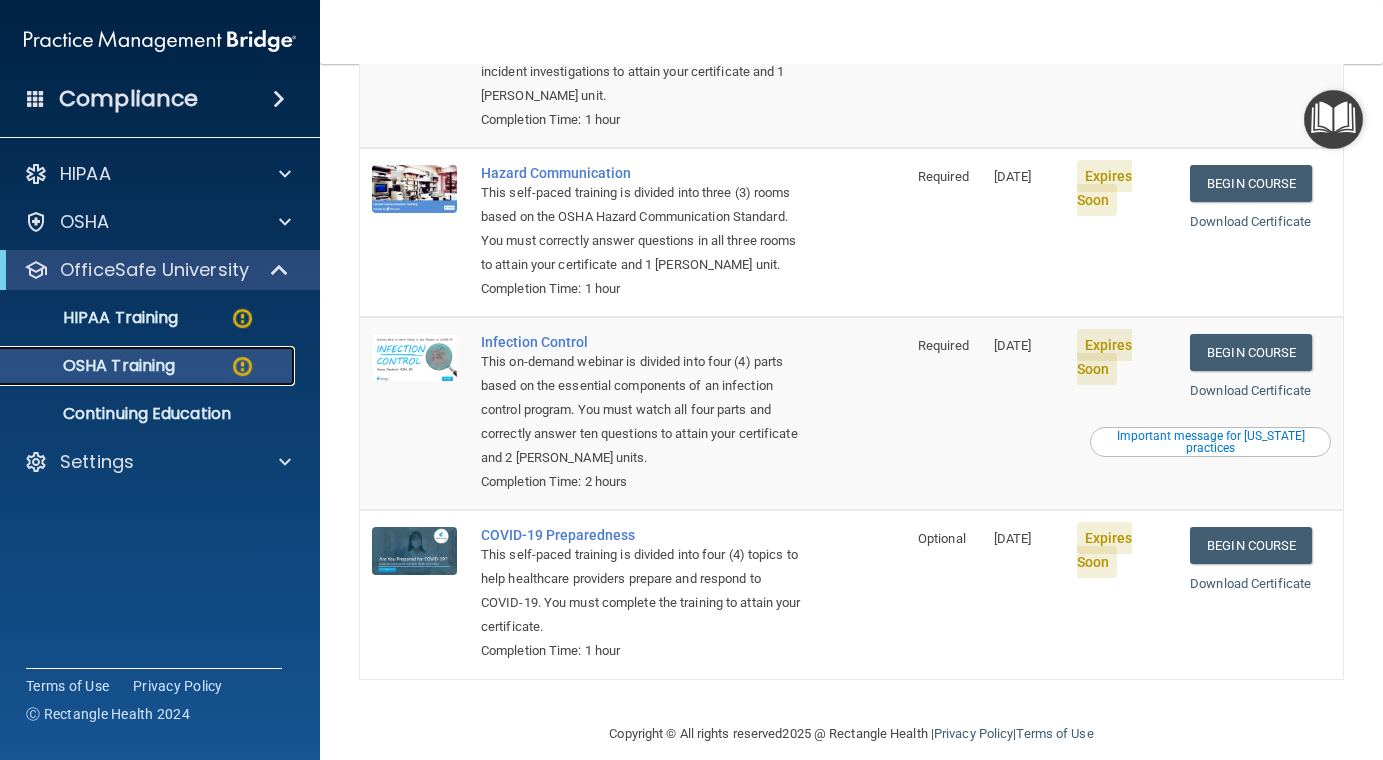 scroll, scrollTop: 0, scrollLeft: 0, axis: both 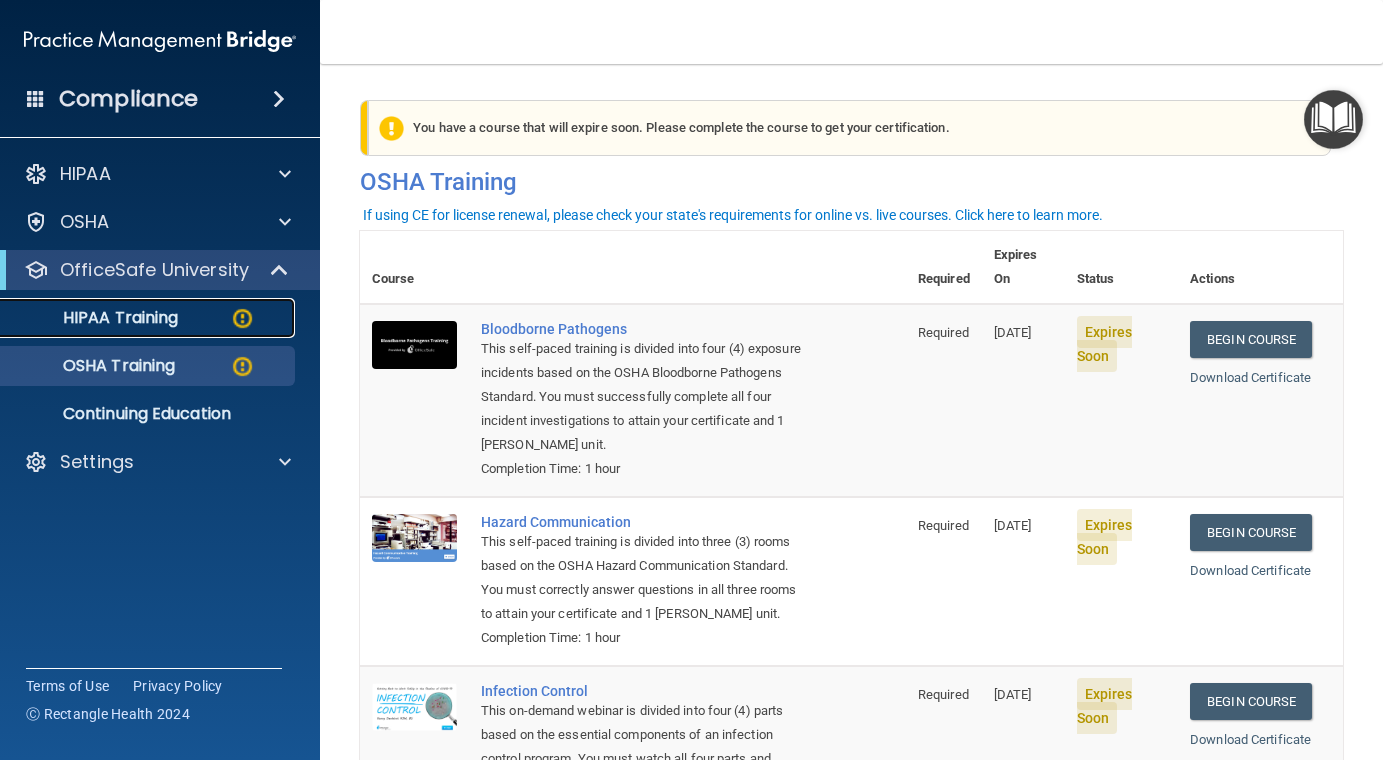 click on "HIPAA Training" at bounding box center (137, 318) 